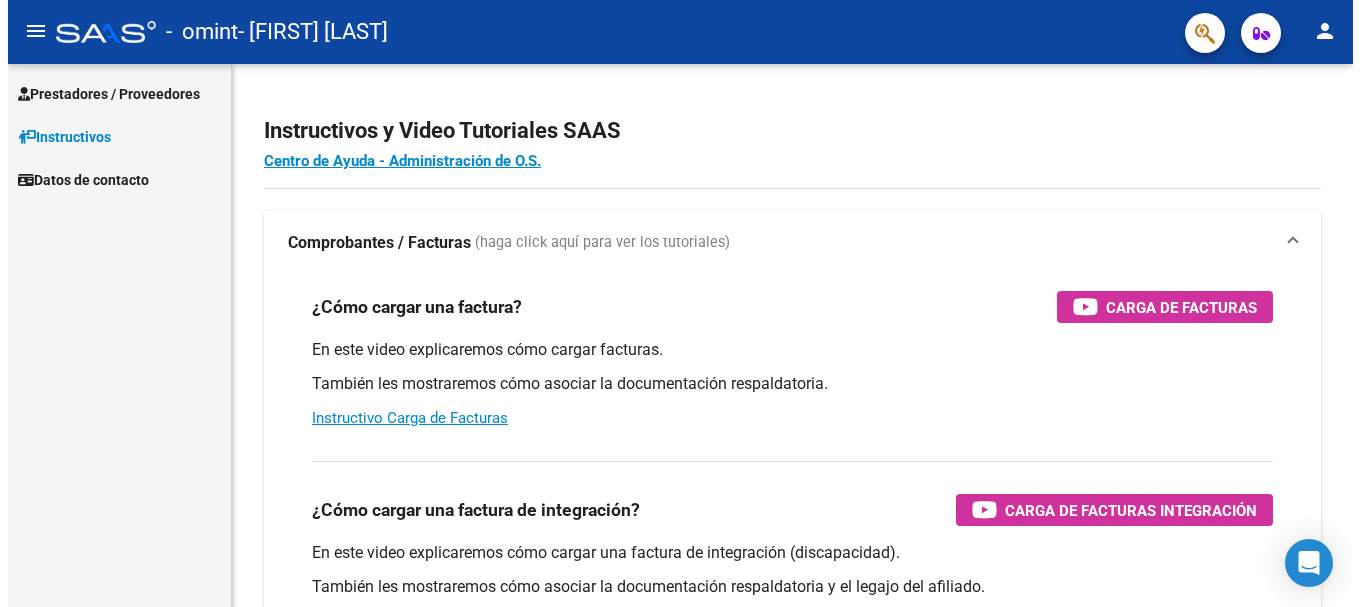 scroll, scrollTop: 0, scrollLeft: 0, axis: both 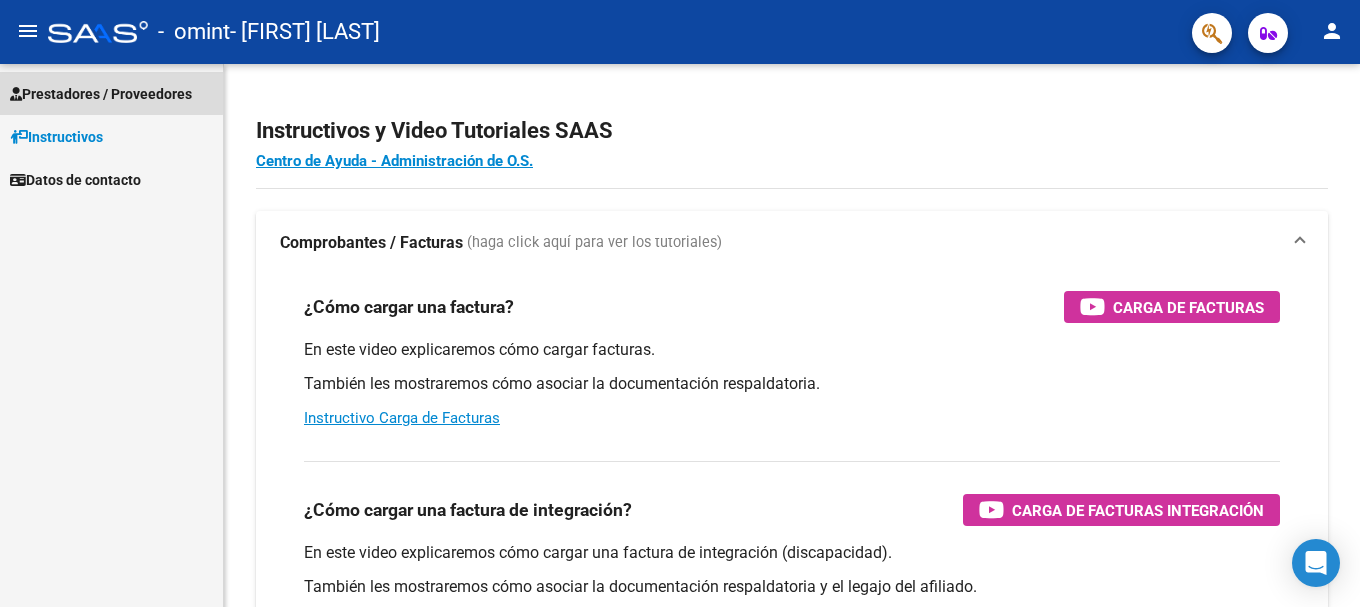 click on "Prestadores / Proveedores" at bounding box center [101, 94] 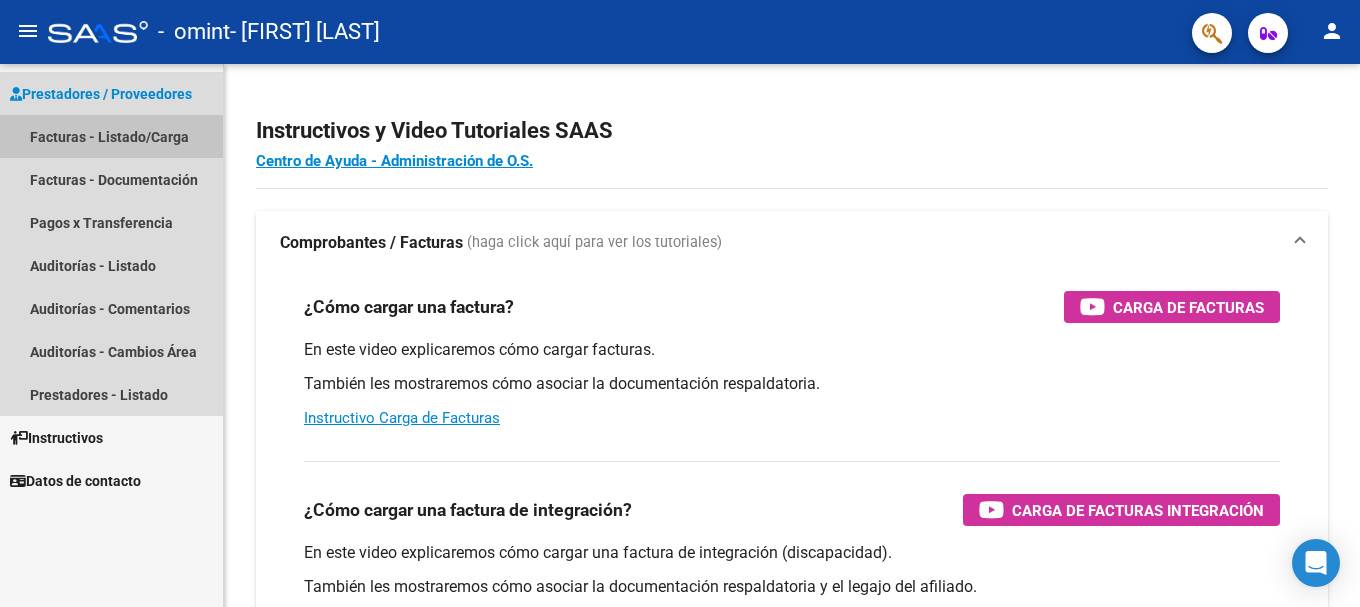 click on "Facturas - Listado/Carga" at bounding box center (111, 136) 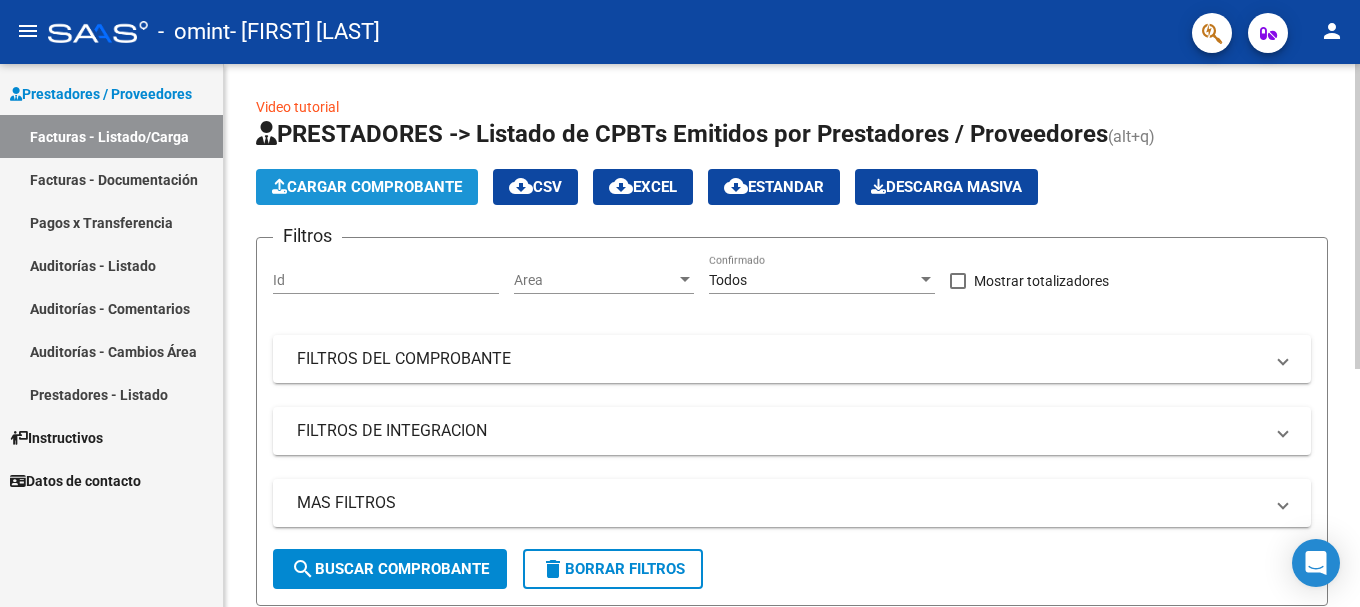 click on "Cargar Comprobante" 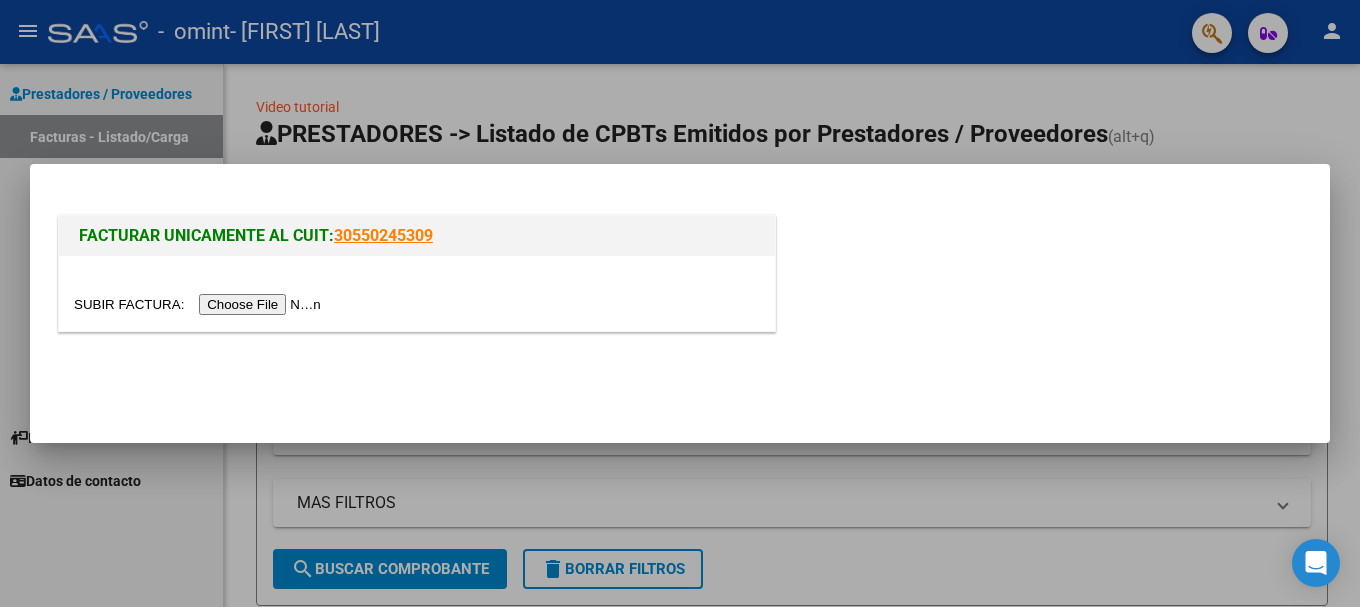 click at bounding box center [200, 304] 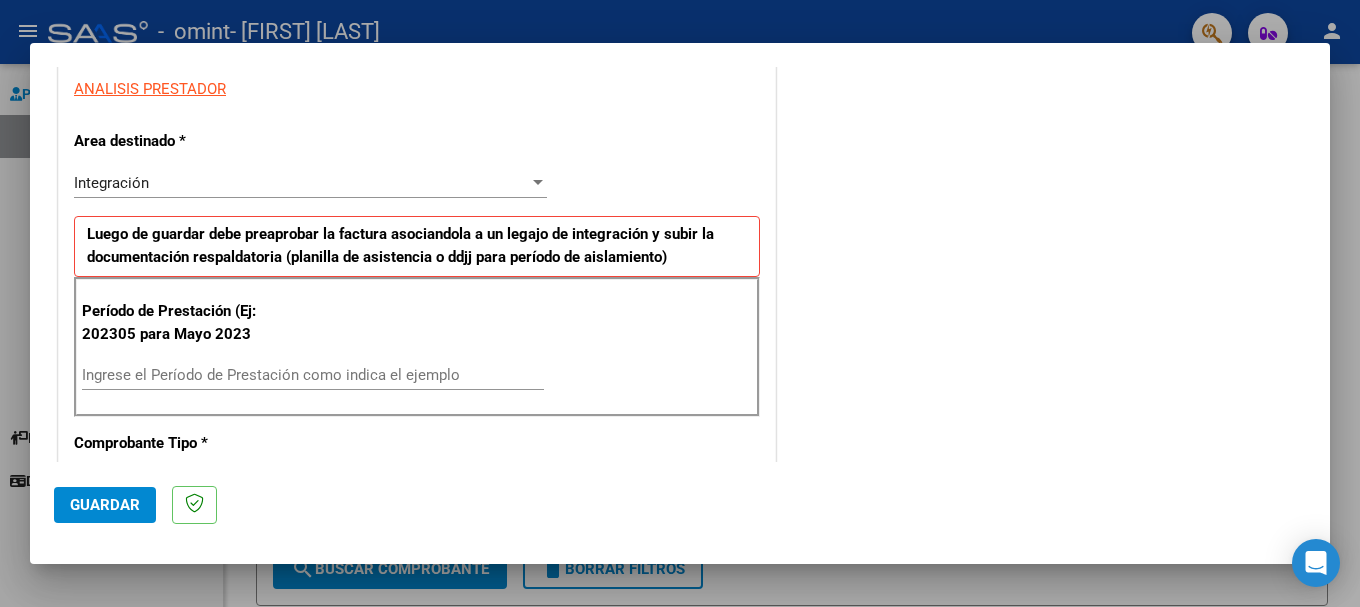 scroll, scrollTop: 333, scrollLeft: 0, axis: vertical 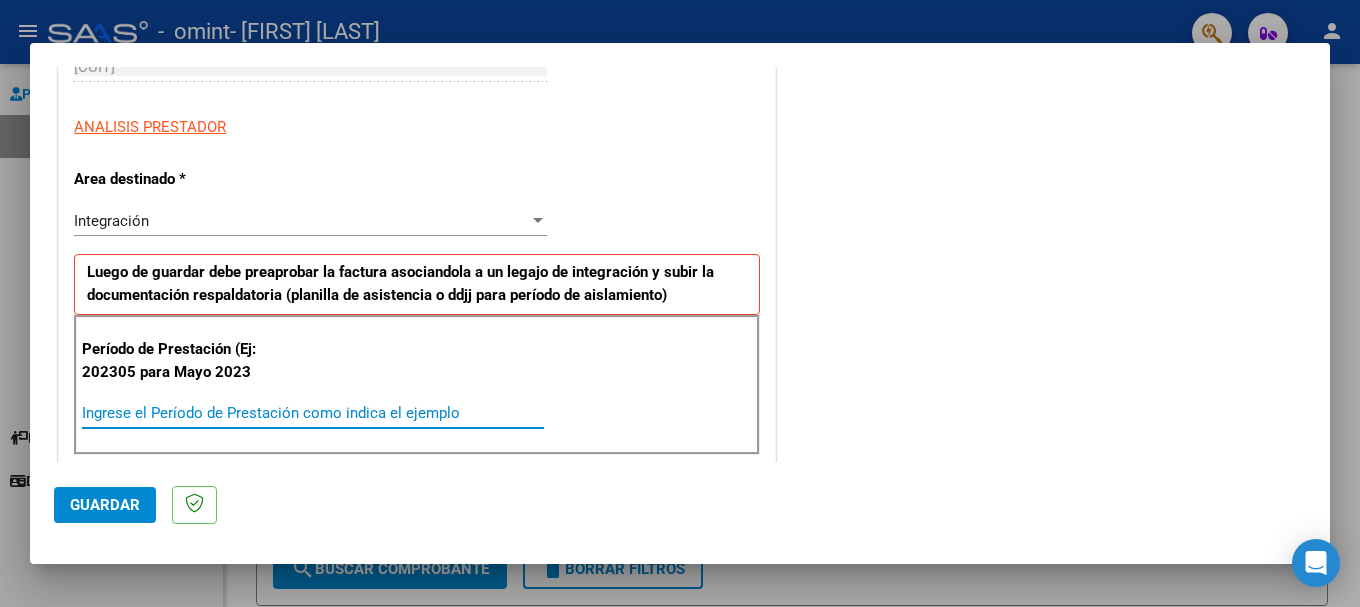 click on "Ingrese el Período de Prestación como indica el ejemplo" at bounding box center [313, 413] 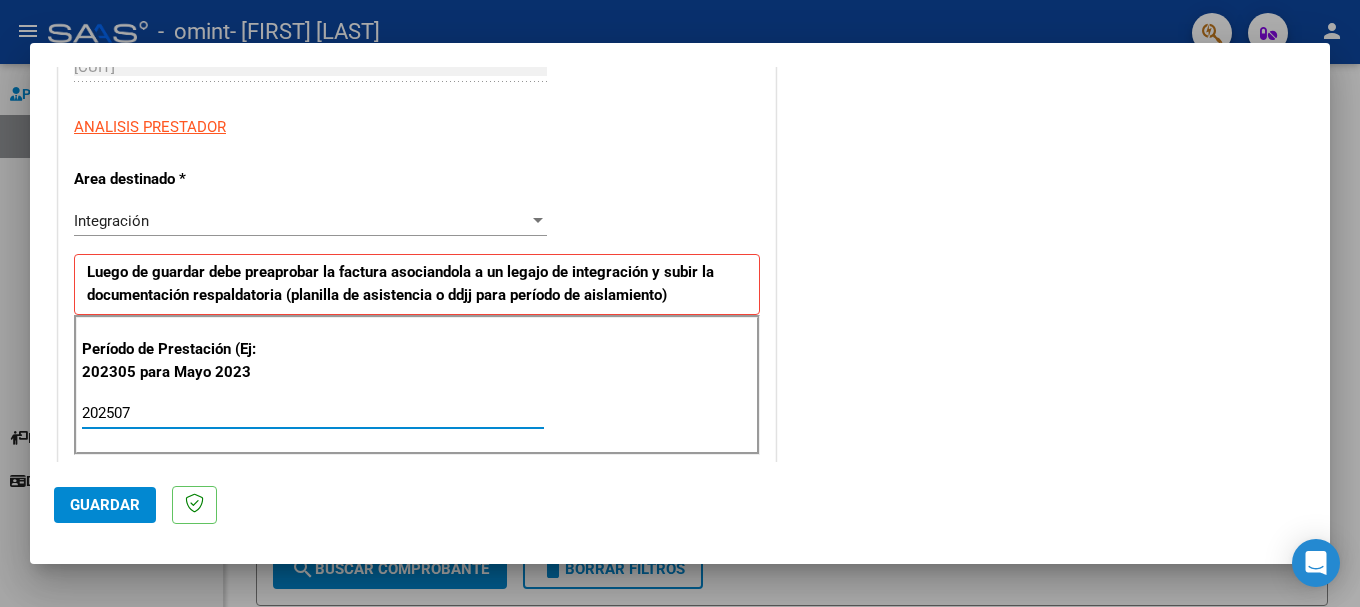 click on "202507" at bounding box center [313, 413] 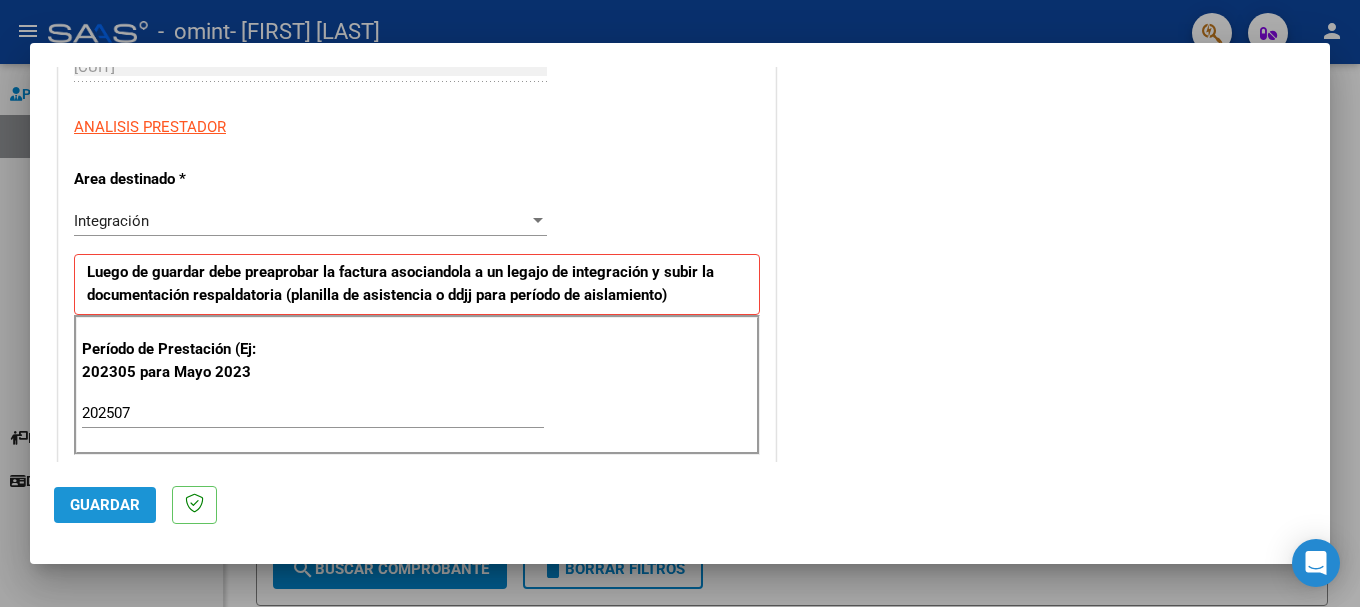 click on "Guardar" 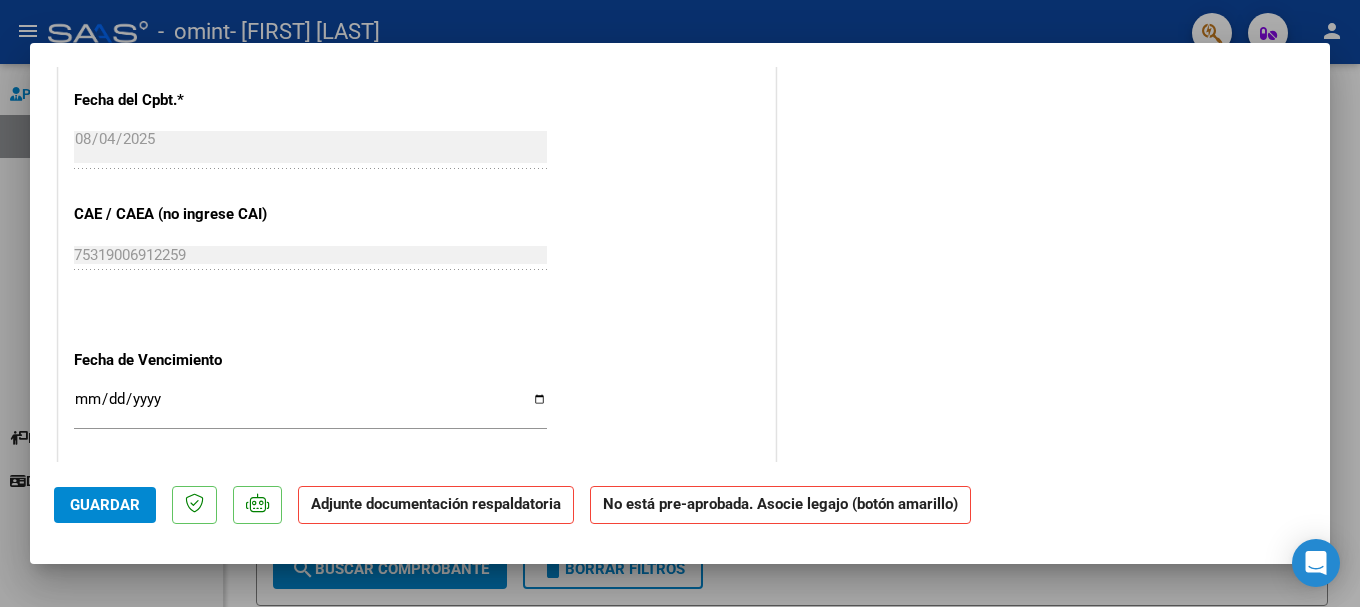 scroll, scrollTop: 1175, scrollLeft: 0, axis: vertical 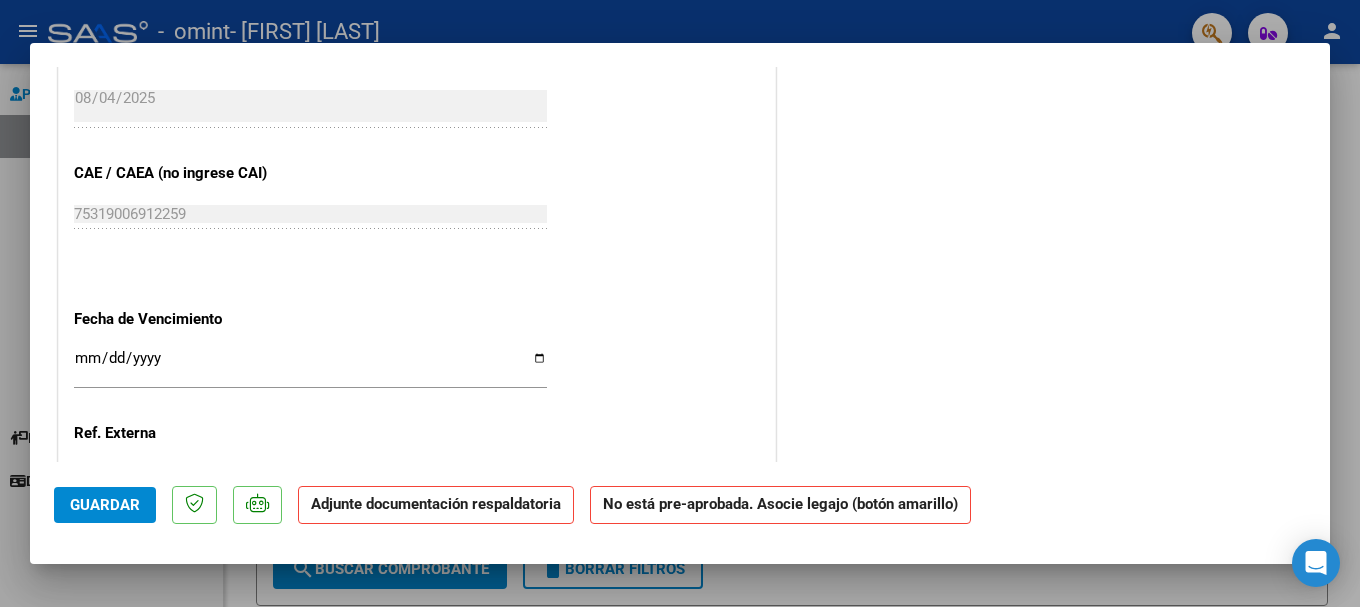 click on "Ingresar la fecha" at bounding box center (310, 366) 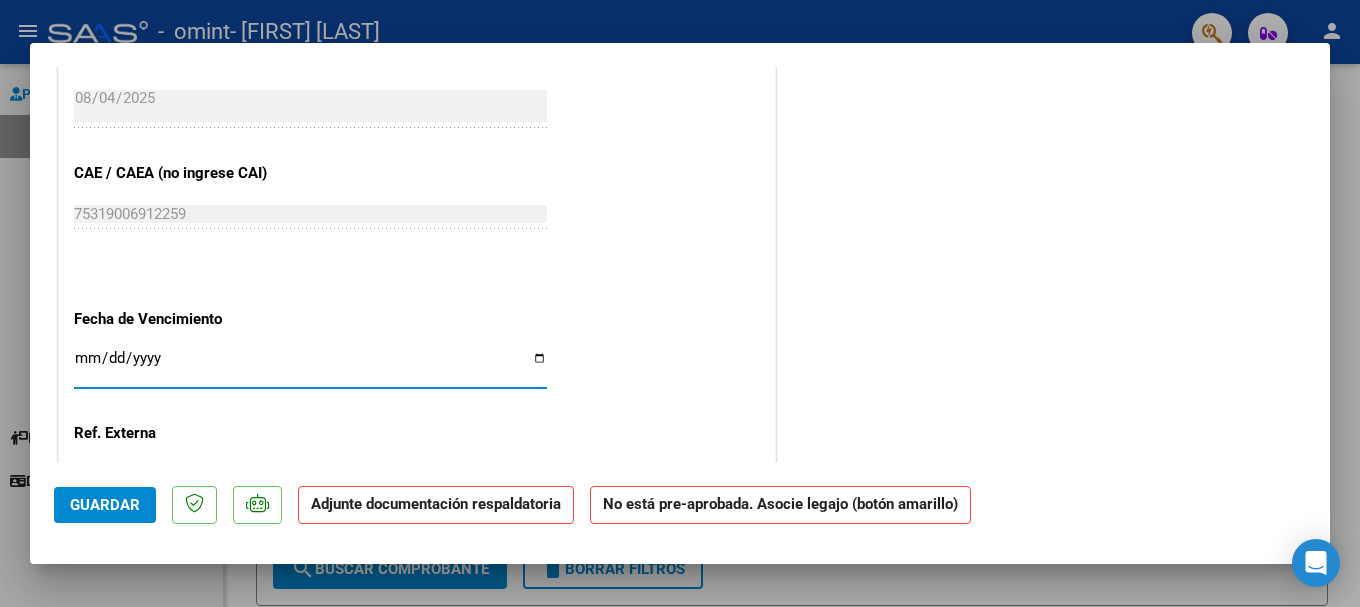 click on "Ingresar la fecha" at bounding box center (310, 366) 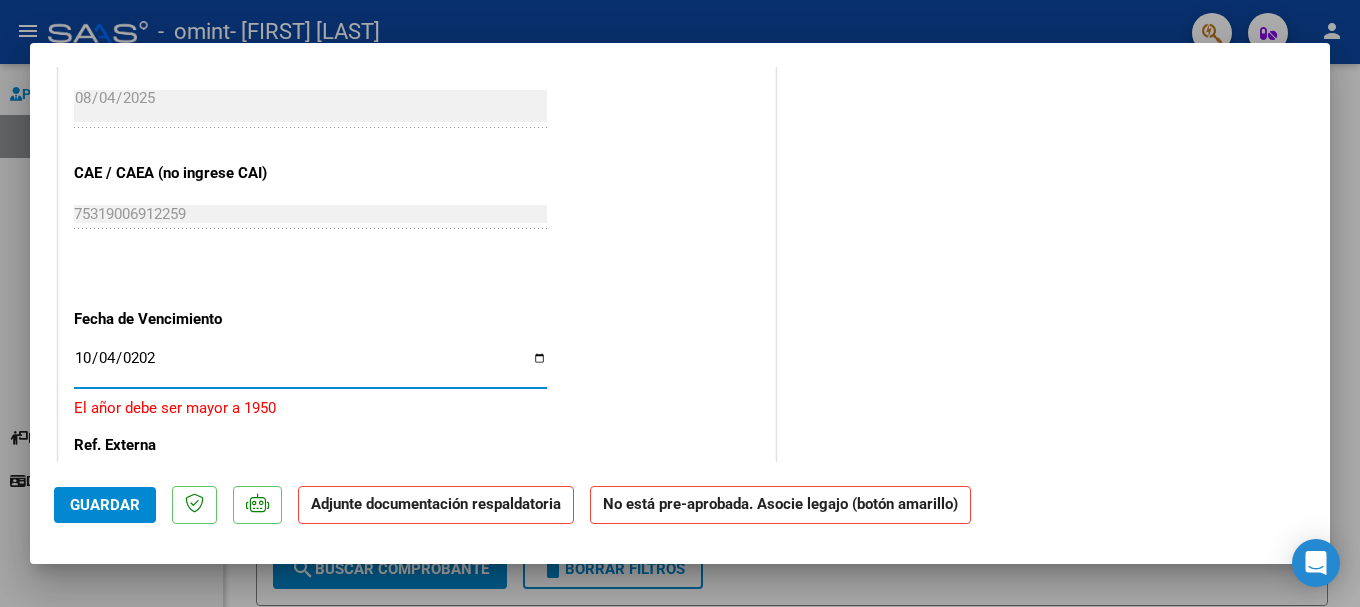 type on "[DATE]" 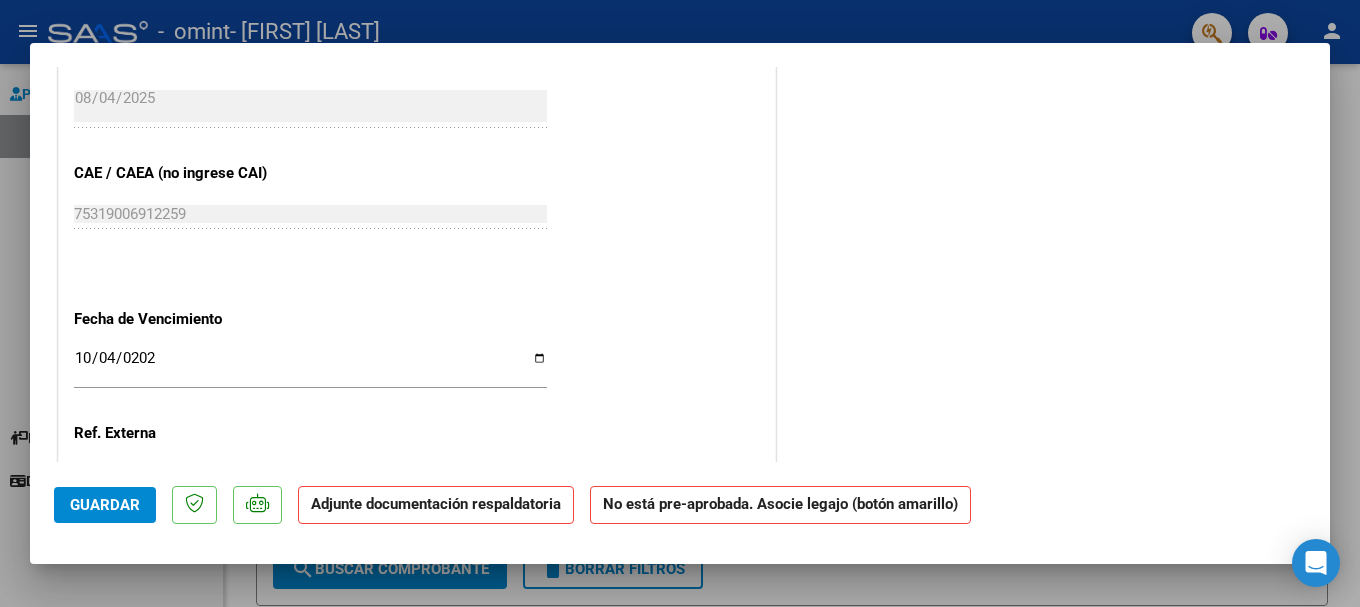click on "CUIT  *   [CUIT] Ingresar CUIT  ANALISIS PRESTADOR  [FIRST] [LAST]  ARCA Padrón  Area destinado * Integración Seleccionar Area Período de Prestación (Ej: 202305 para Mayo 2023    202507 Ingrese el Período de Prestación como indica el ejemplo   Comprobante Tipo * Factura C Seleccionar Tipo Punto de Venta  *   5 Ingresar el Nro.  Número  *   655 Ingresar el Nro.  Monto  *   $ 111.335,49 Ingresar el monto  Fecha del Cpbt.  *   [DATE] Ingresar la fecha  CAE / CAEA (no ingrese CAI)    75319006912259 Ingresar el CAE o CAEA (no ingrese CAI)  Fecha de Vencimiento    [DATE] Ingresar la fecha  Ref. Externa    Ingresar la ref.  N° Liquidación    Ingresar el N° Liquidación" at bounding box center [417, -97] 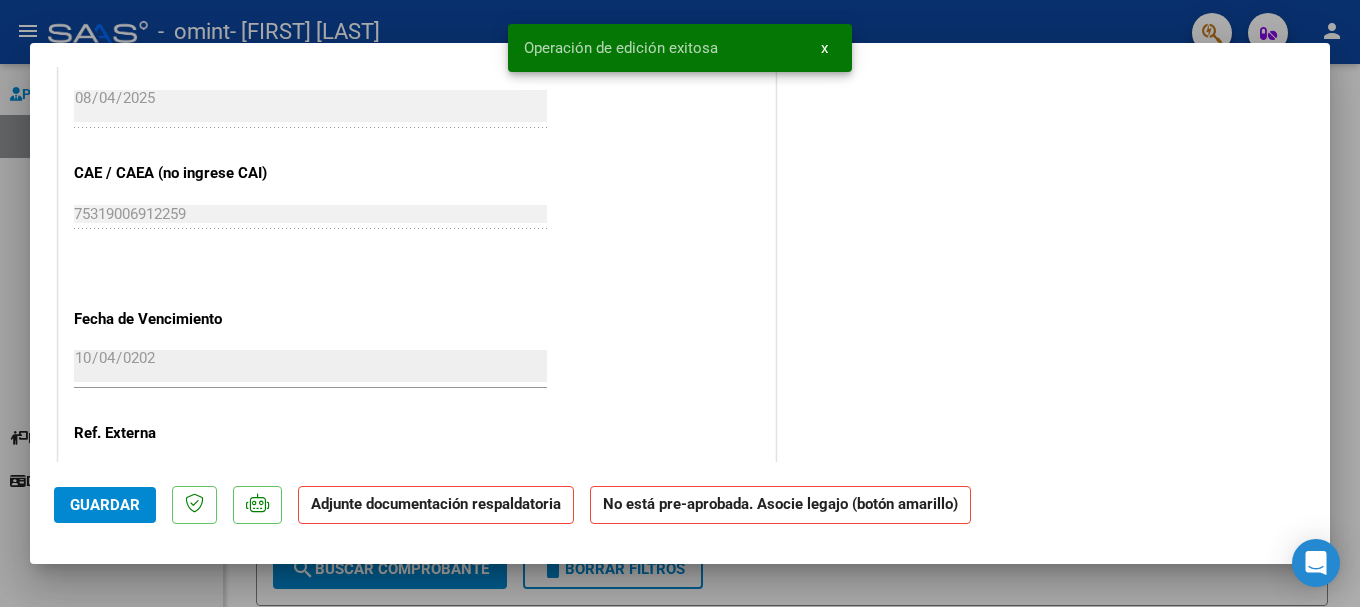click on "CUIT  *   [CUIT] Ingresar CUIT  ANALISIS PRESTADOR  [FIRST] [LAST]  ARCA Padrón  Area destinado * Integración Seleccionar Area Período de Prestación (Ej: 202305 para Mayo 2023    202507 Ingrese el Período de Prestación como indica el ejemplo   Comprobante Tipo * Factura C Seleccionar Tipo Punto de Venta  *   5 Ingresar el Nro.  Número  *   655 Ingresar el Nro.  Monto  *   $ 111.335,49 Ingresar el monto  Fecha del Cpbt.  *   [DATE] Ingresar la fecha  CAE / CAEA (no ingrese CAI)    75319006912259 Ingresar el CAE o CAEA (no ingrese CAI)  Fecha de Vencimiento    [DATE] Ingresar la fecha  Ref. Externa    Ingresar la ref.  N° Liquidación    Ingresar el N° Liquidación" at bounding box center [417, -97] 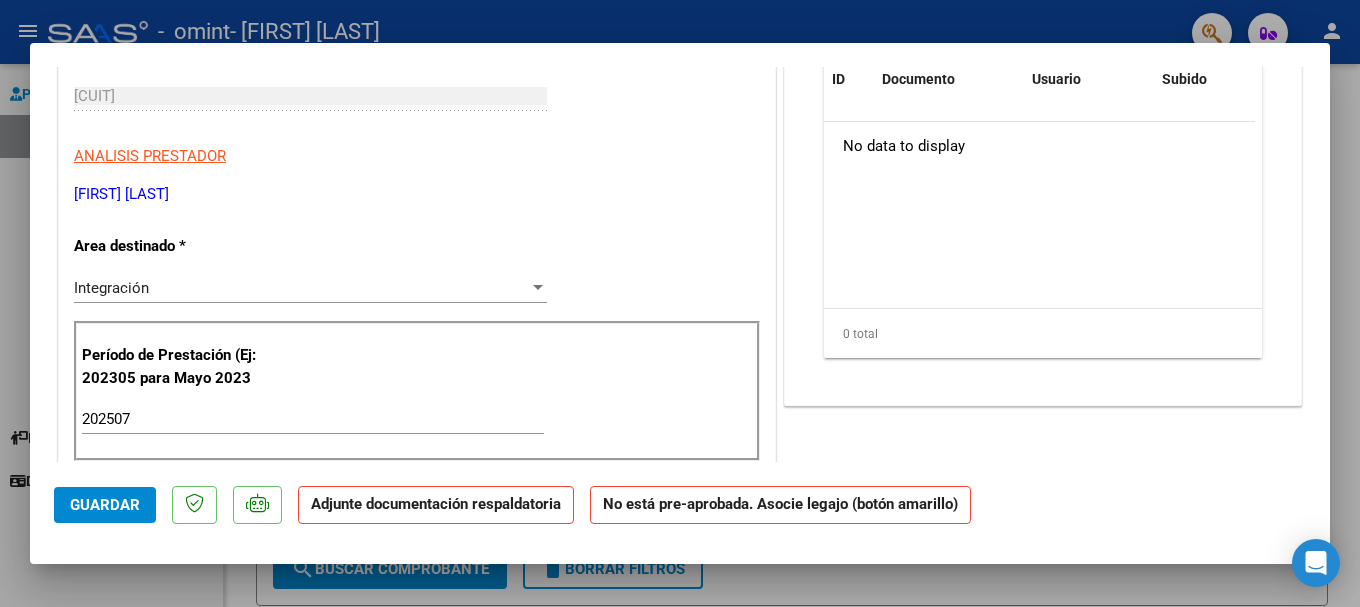 scroll, scrollTop: 0, scrollLeft: 0, axis: both 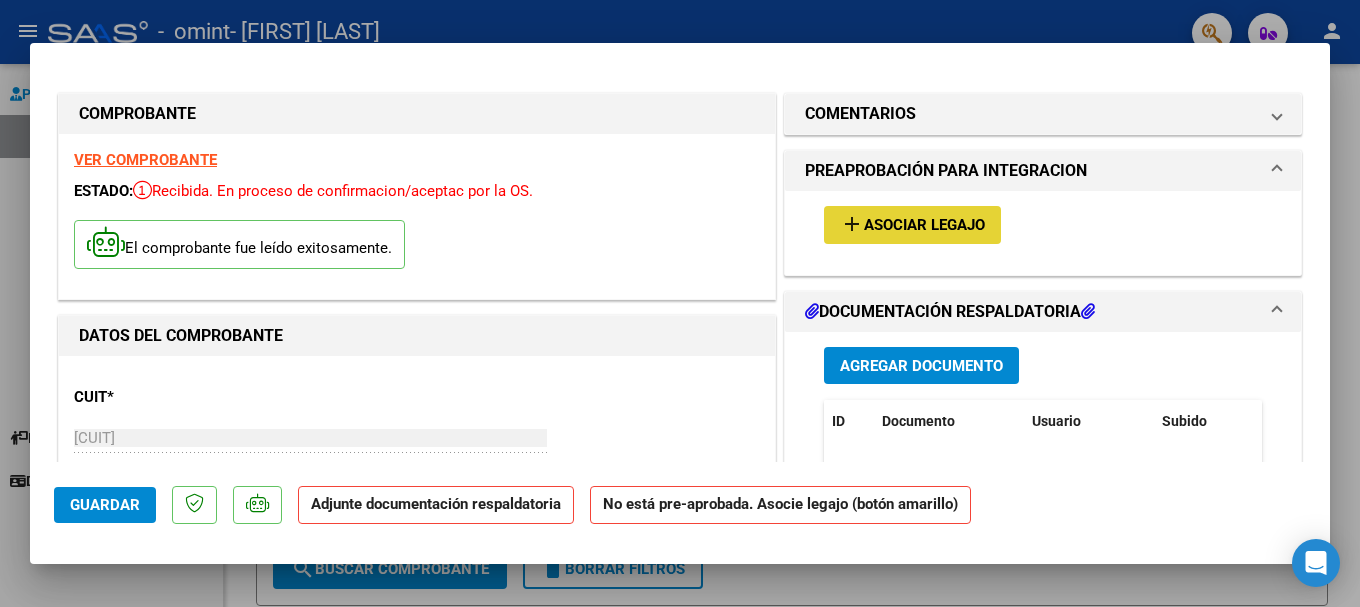 click on "Asociar Legajo" at bounding box center (924, 226) 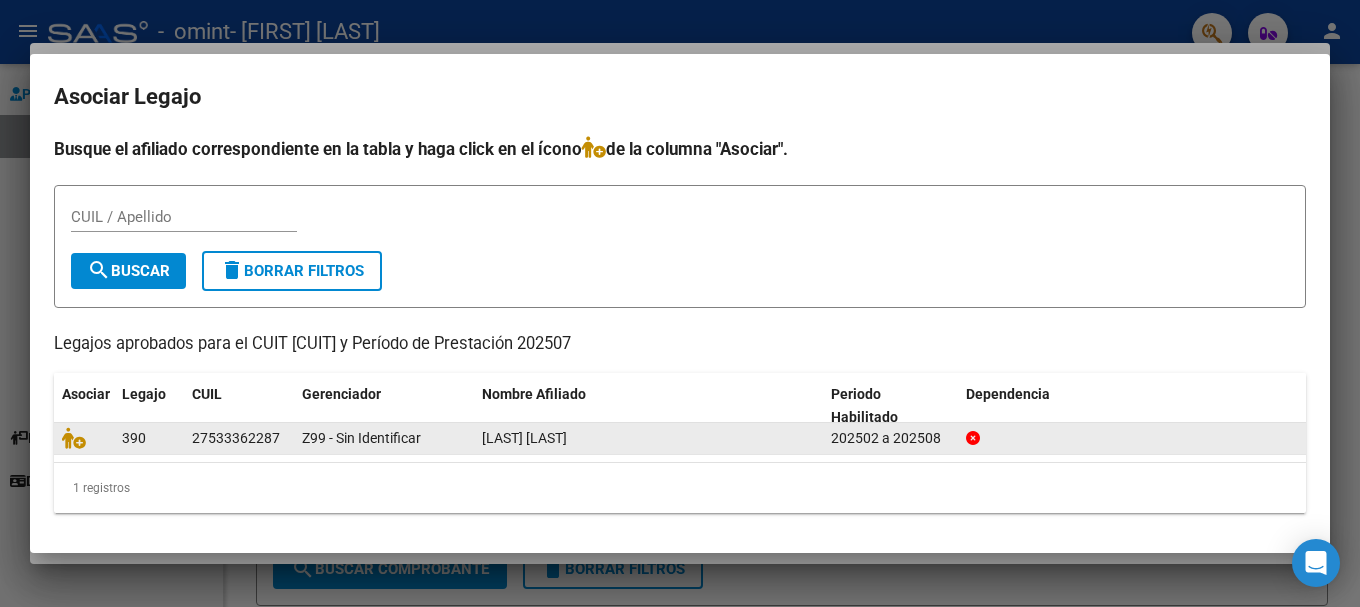 click on "27533362287" 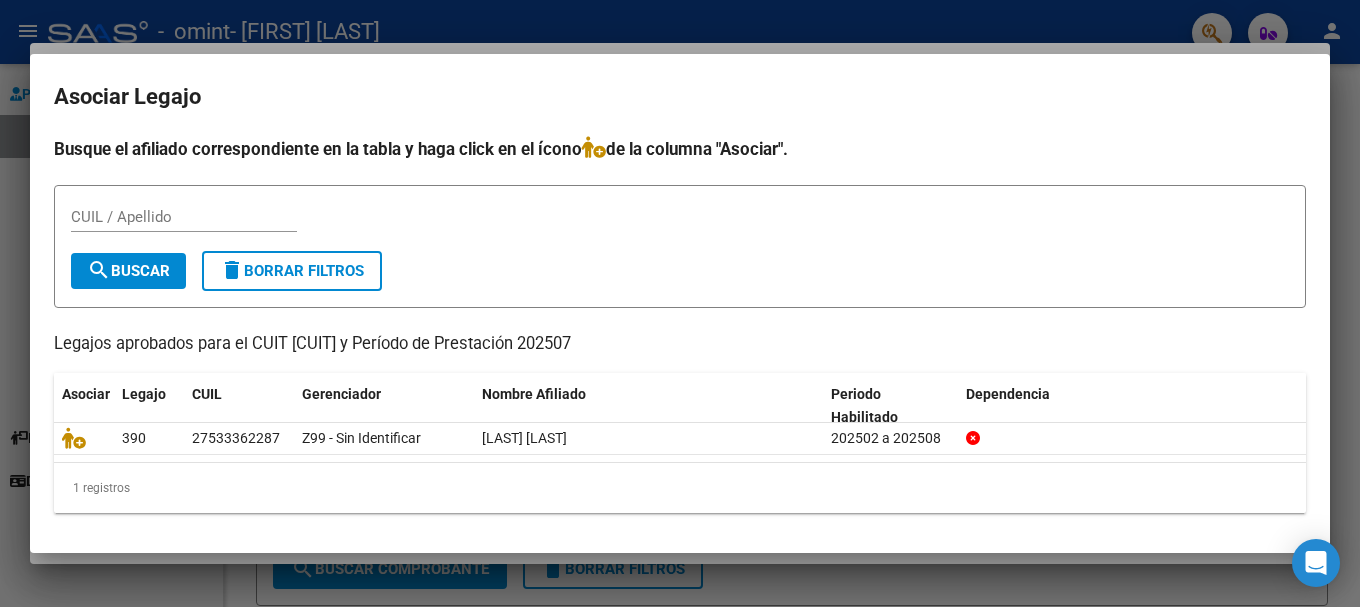 click on "1 registros" 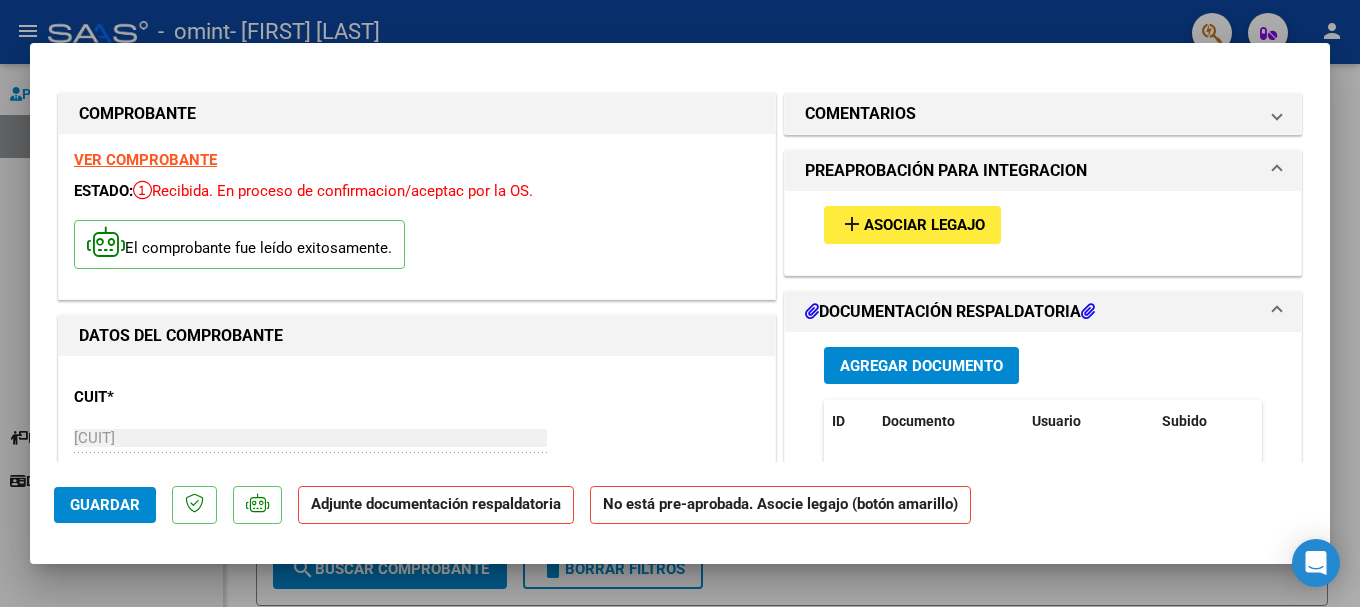 click on "PREAPROBACIÓN PARA INTEGRACION" at bounding box center (946, 171) 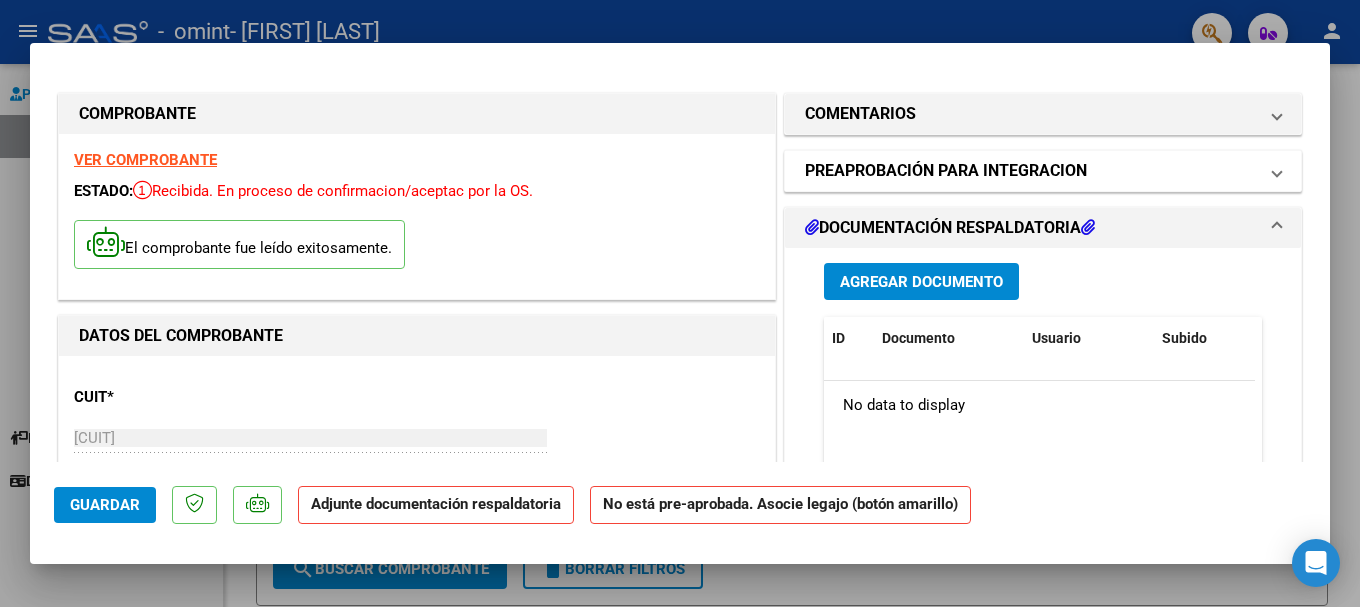 click on "PREAPROBACIÓN PARA INTEGRACION" at bounding box center [946, 171] 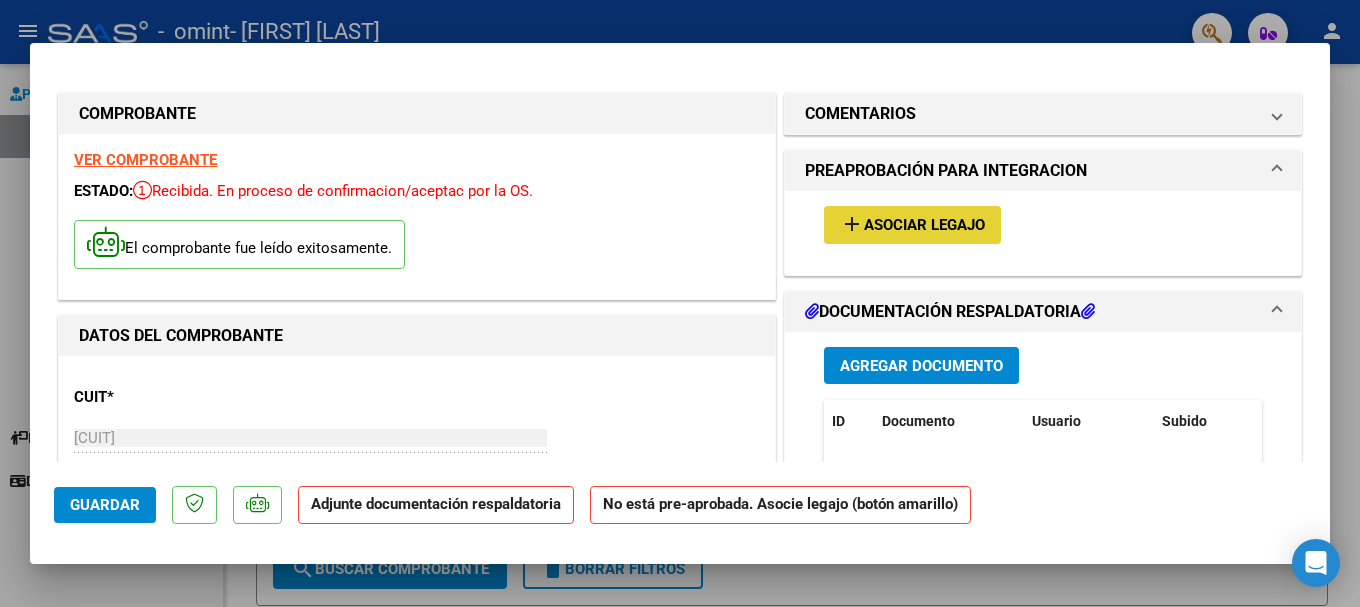 click on "add" at bounding box center [852, 224] 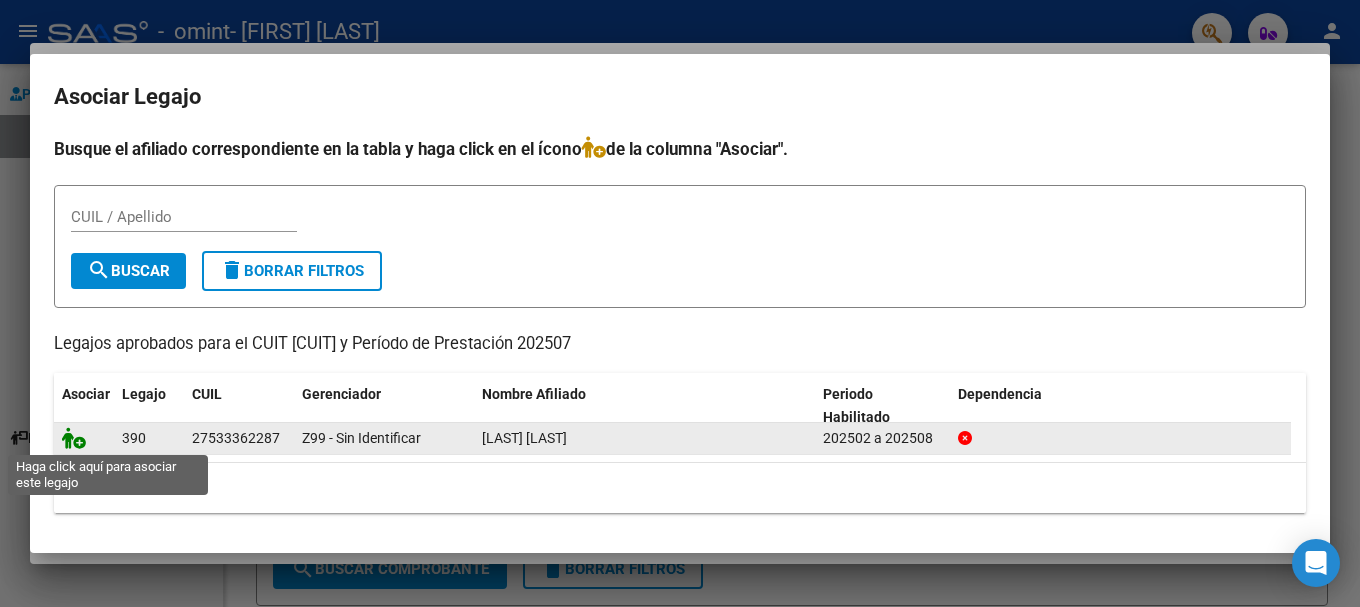 click 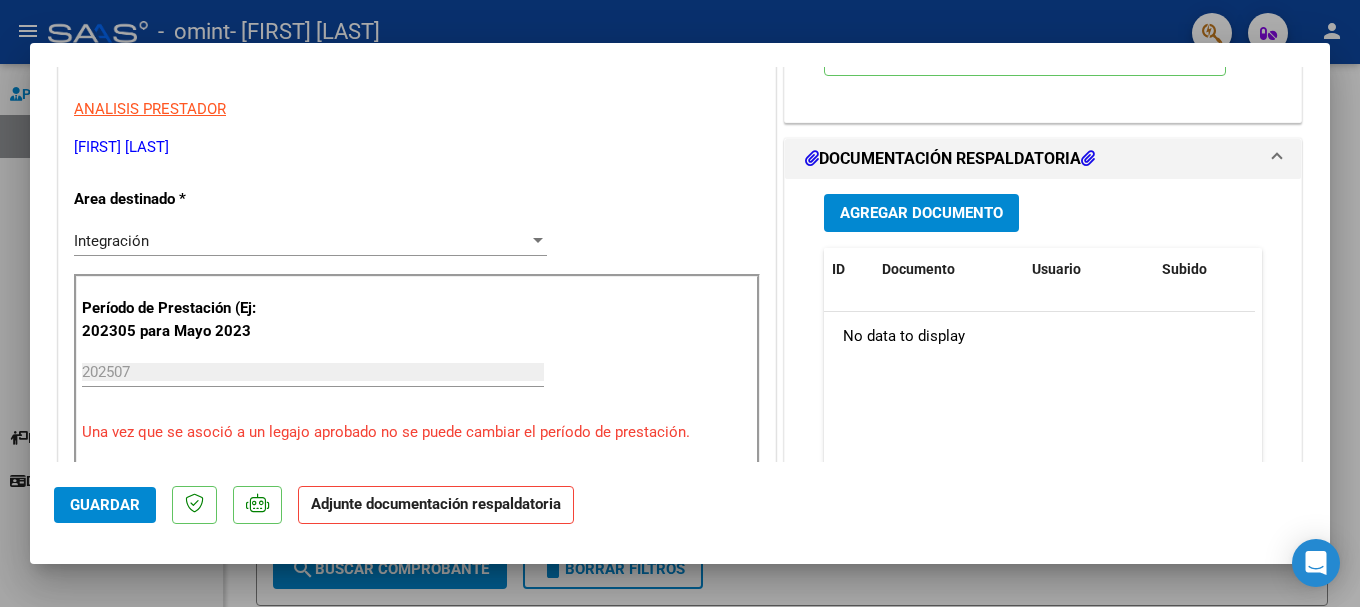 scroll, scrollTop: 500, scrollLeft: 0, axis: vertical 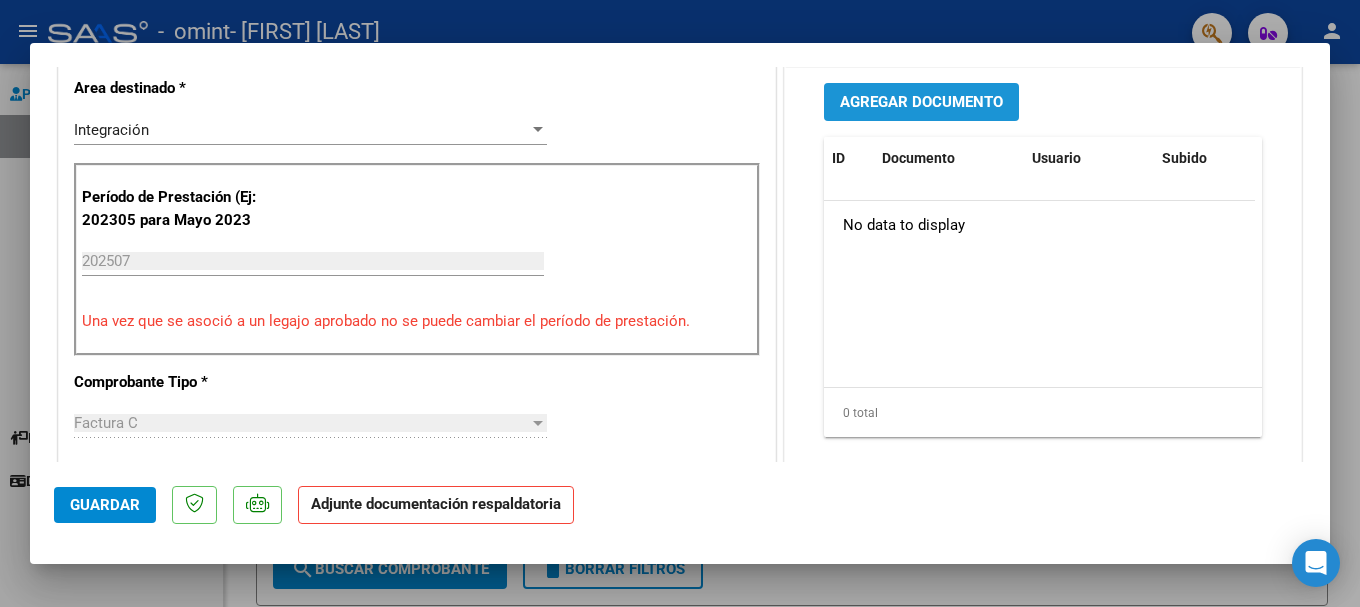 click on "Agregar Documento" at bounding box center [921, 103] 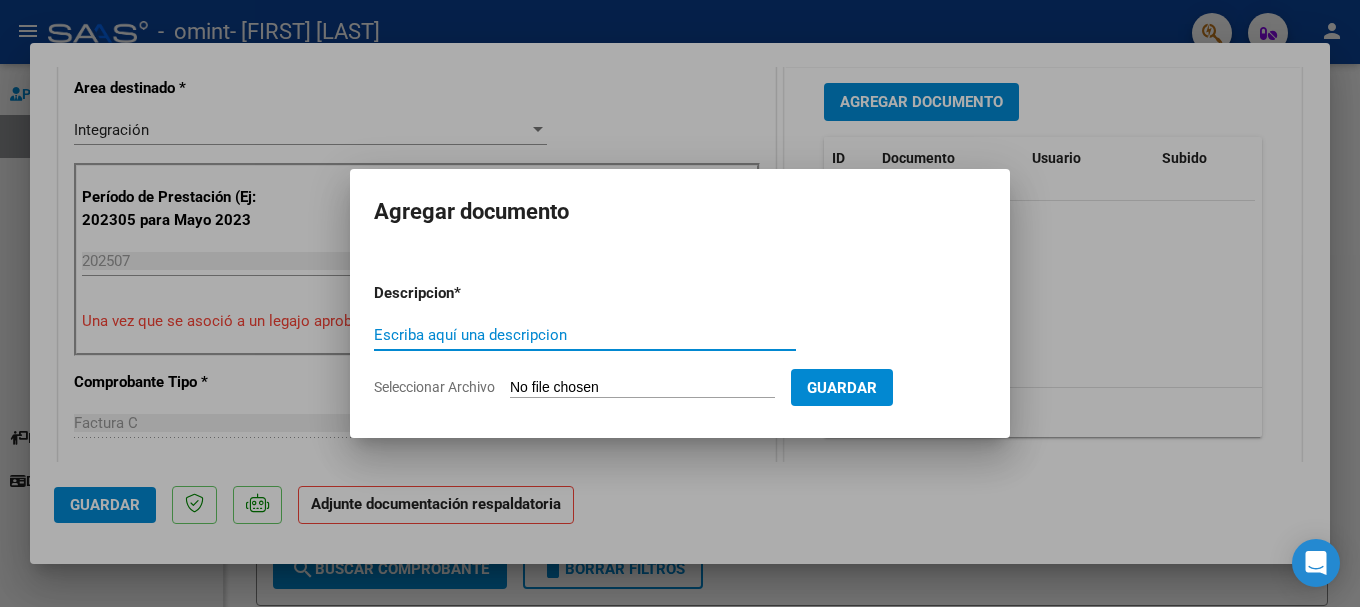 click on "Escriba aquí una descripcion" at bounding box center [585, 335] 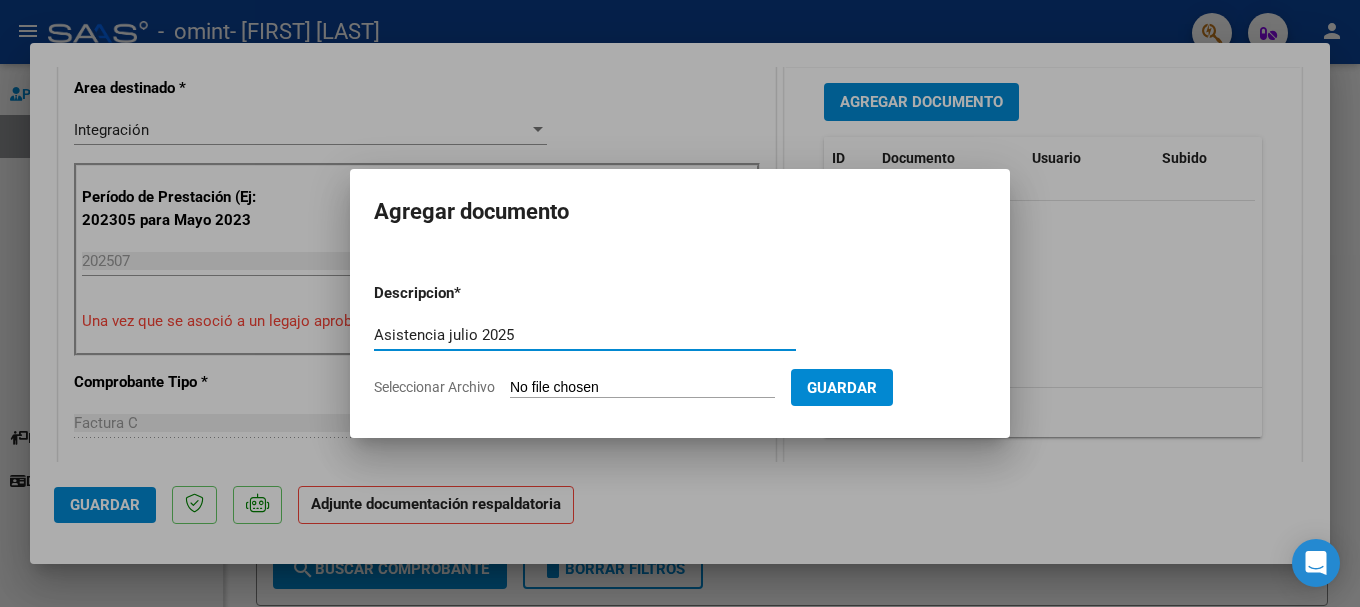 type on "Asistencia julio 2025" 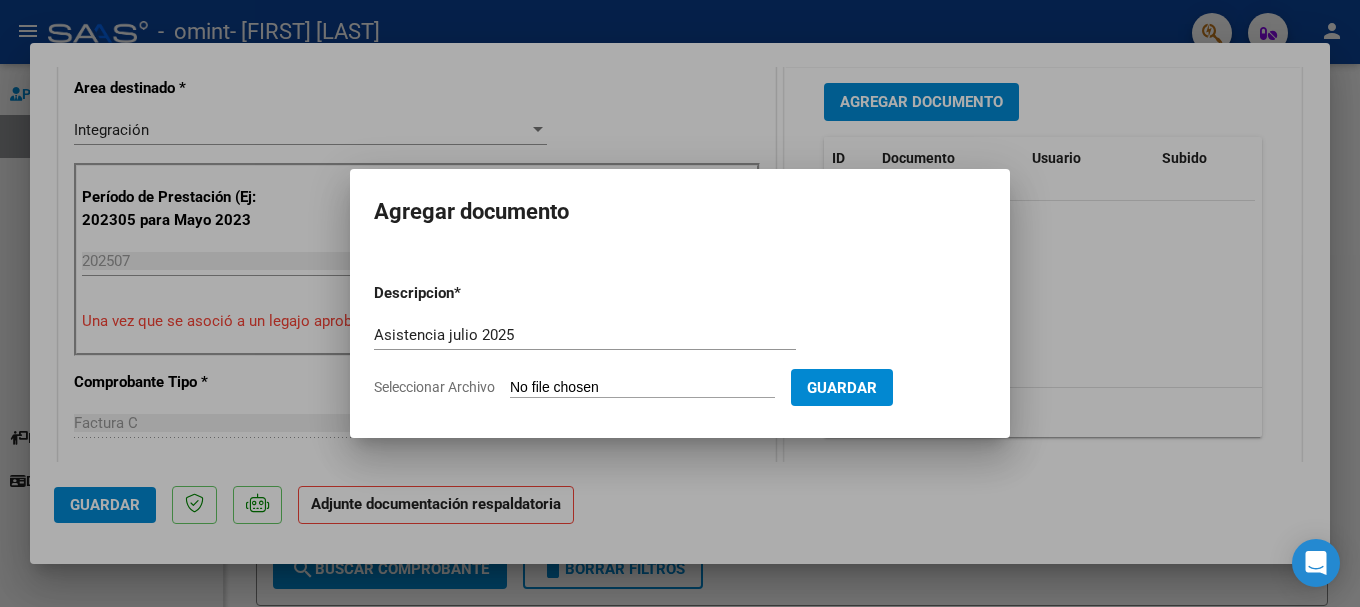 click on "Seleccionar Archivo" at bounding box center [642, 388] 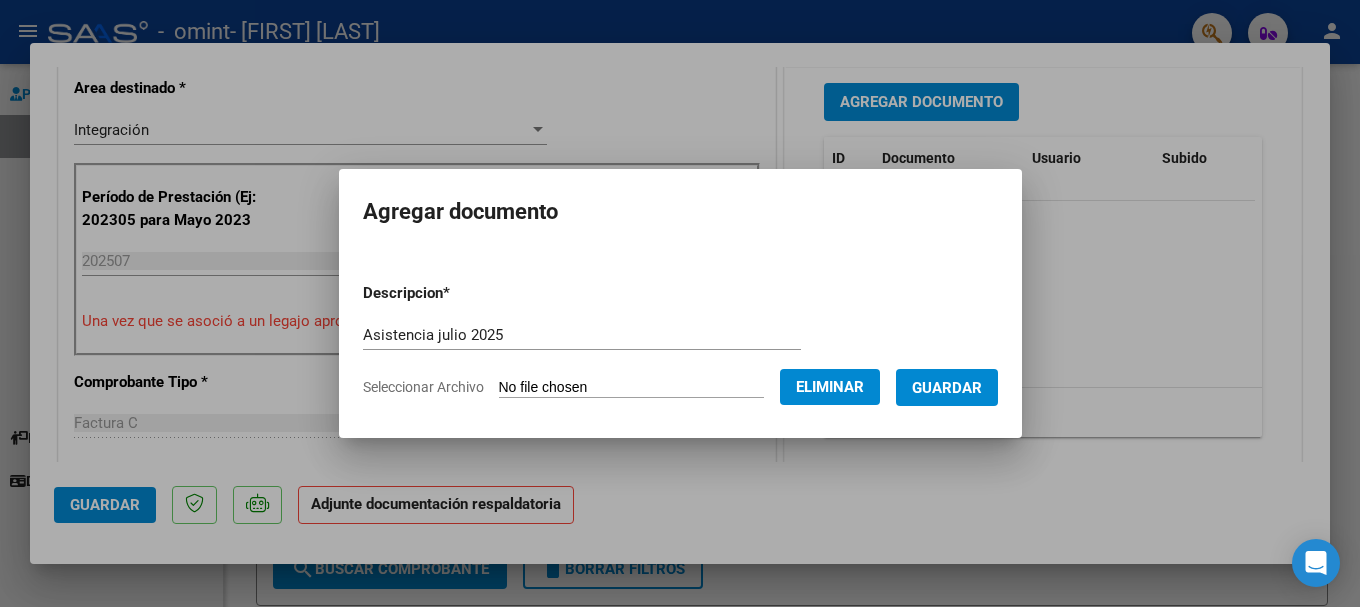 click on "Guardar" at bounding box center [947, 388] 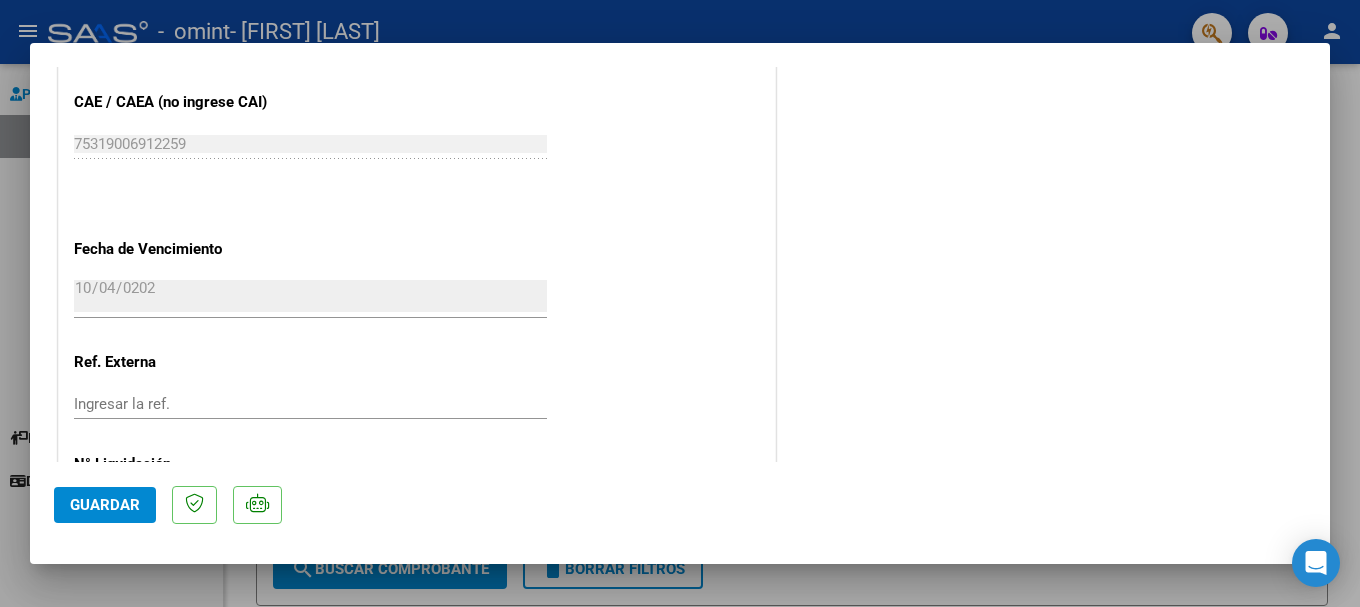 scroll, scrollTop: 1395, scrollLeft: 0, axis: vertical 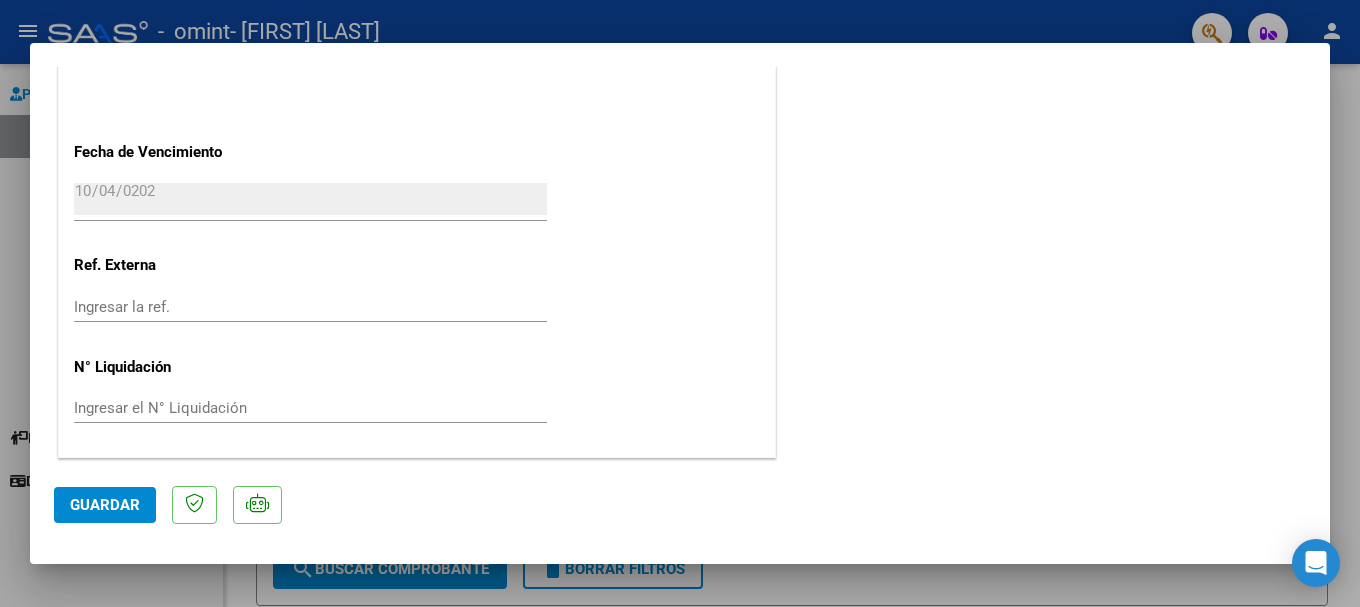 click on "Guardar" 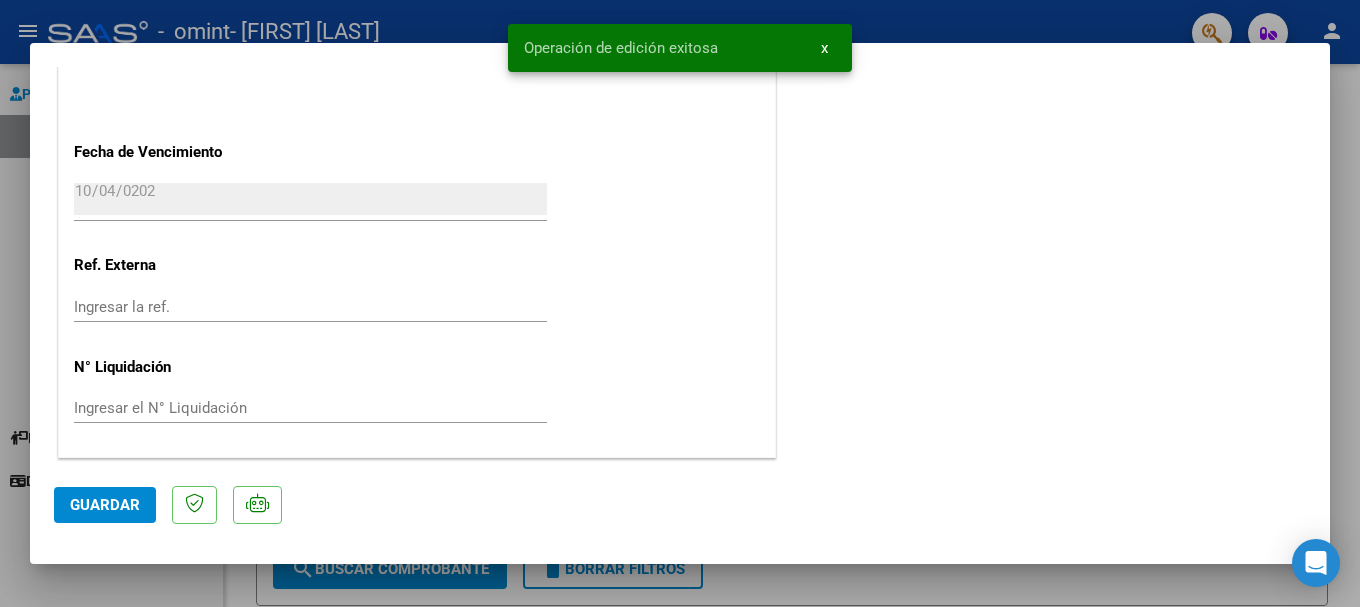 click at bounding box center (680, 303) 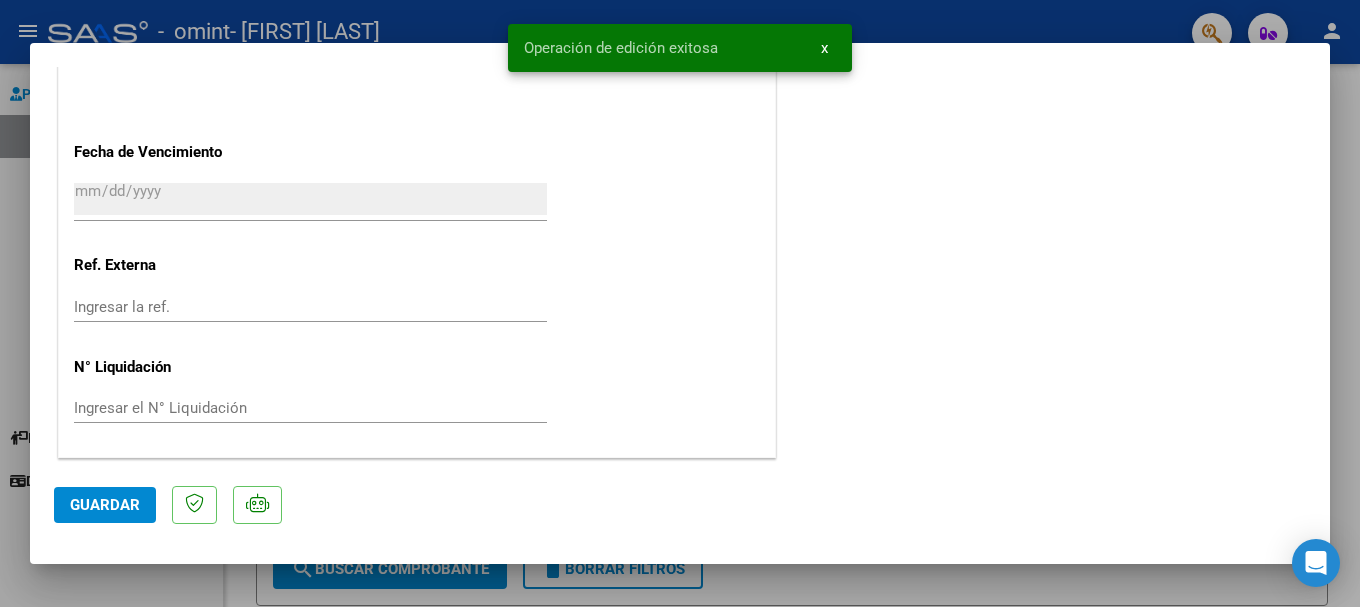 scroll, scrollTop: 0, scrollLeft: 0, axis: both 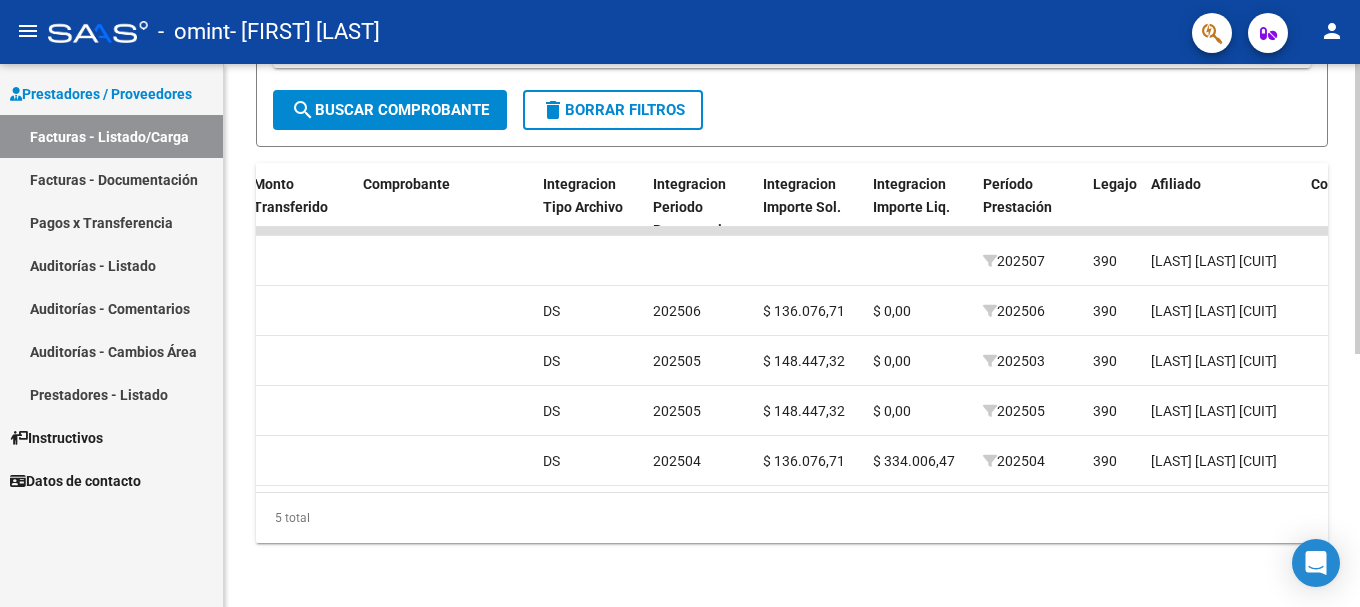 click on "Video tutorial   PRESTADORES -> Listado de CPBTs Emitidos por Prestadores / Proveedores (alt+q)   Cargar Comprobante
cloud_download  CSV  cloud_download  EXCEL  cloud_download  Estandar   Descarga Masiva
Filtros Id Area Area Todos Confirmado   Mostrar totalizadores   FILTROS DEL COMPROBANTE  Comprobante Tipo Comprobante Tipo Start date – End date Fec. Comprobante Desde / Hasta Días Emisión Desde(cant. días) Días Emisión Hasta(cant. días) CUIT / Razón Social Pto. Venta Nro. Comprobante Código SSS CAE Válido CAE Válido Todos Cargado Módulo Hosp. Todos Tiene facturacion Apócrifa Hospital Refes  FILTROS DE INTEGRACION  Período De Prestación Campos del Archivo de Rendición Devuelto x SSS (dr_envio) Todos Rendido x SSS (dr_envio) Tipo de Registro Tipo de Registro Período Presentación Período Presentación Campos del Legajo Asociado (preaprobación) Afiliado Legajo (cuil/nombre) Todos Solo facturas preaprobadas  MAS FILTROS  Todos Con Doc. Respaldatoria Todos Con Trazabilidad Todos – – 0" 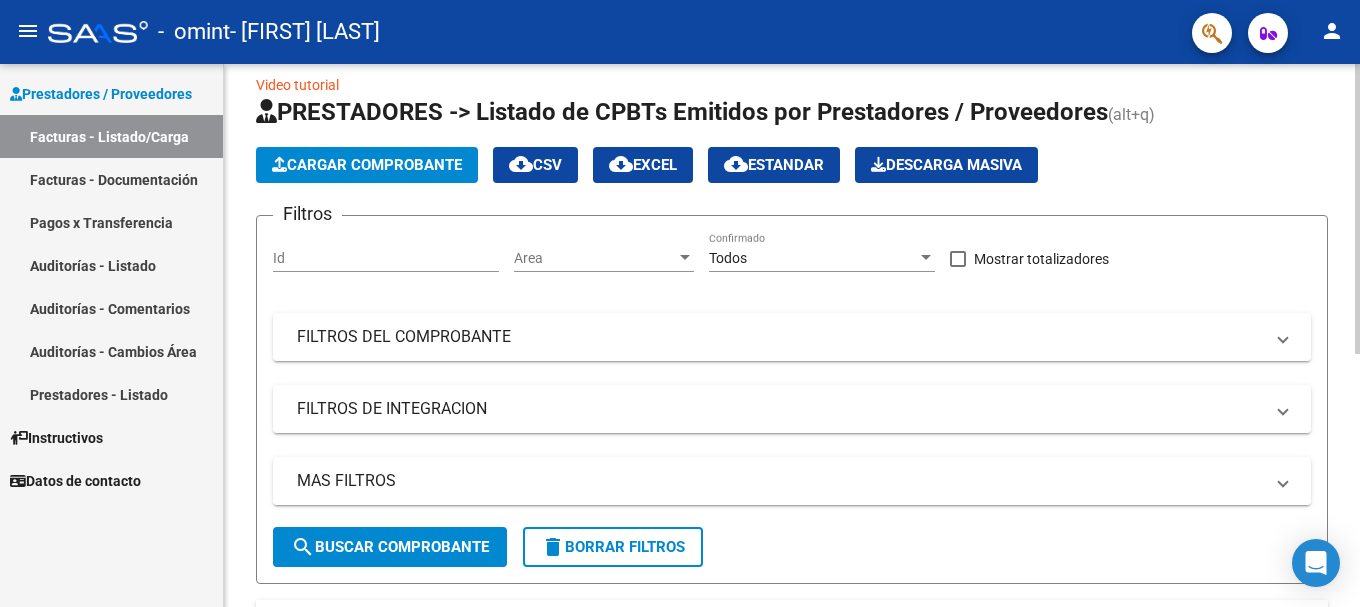 scroll, scrollTop: 0, scrollLeft: 0, axis: both 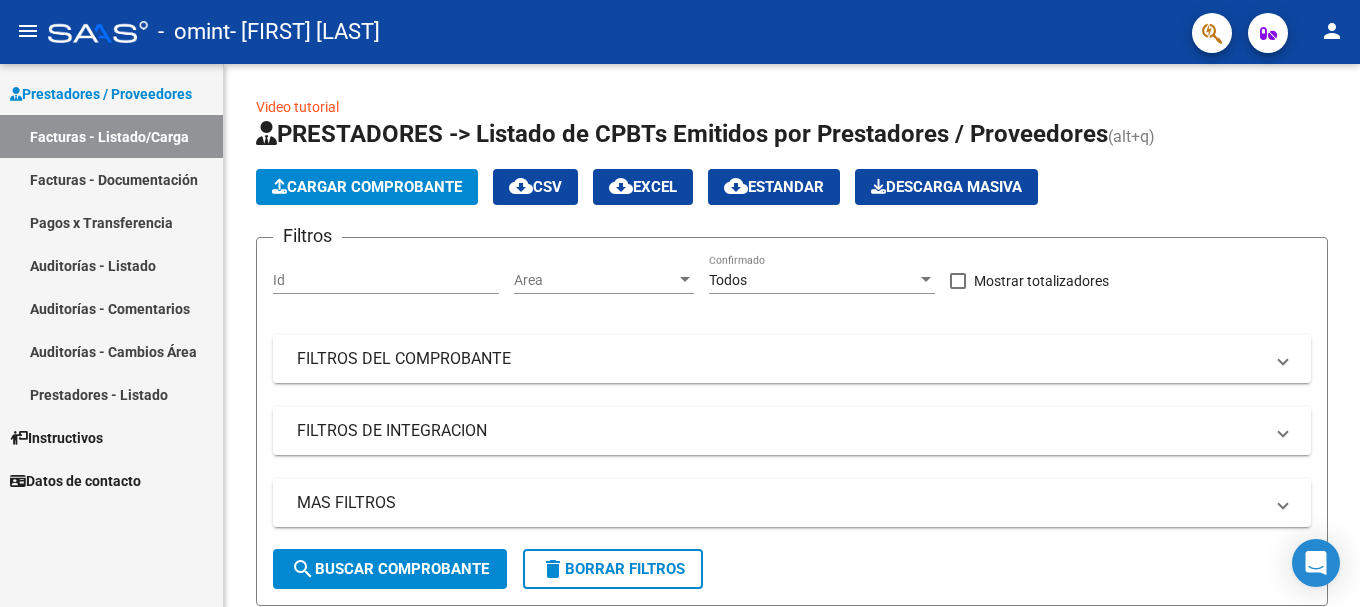 click on "Pagos x Transferencia" at bounding box center (111, 222) 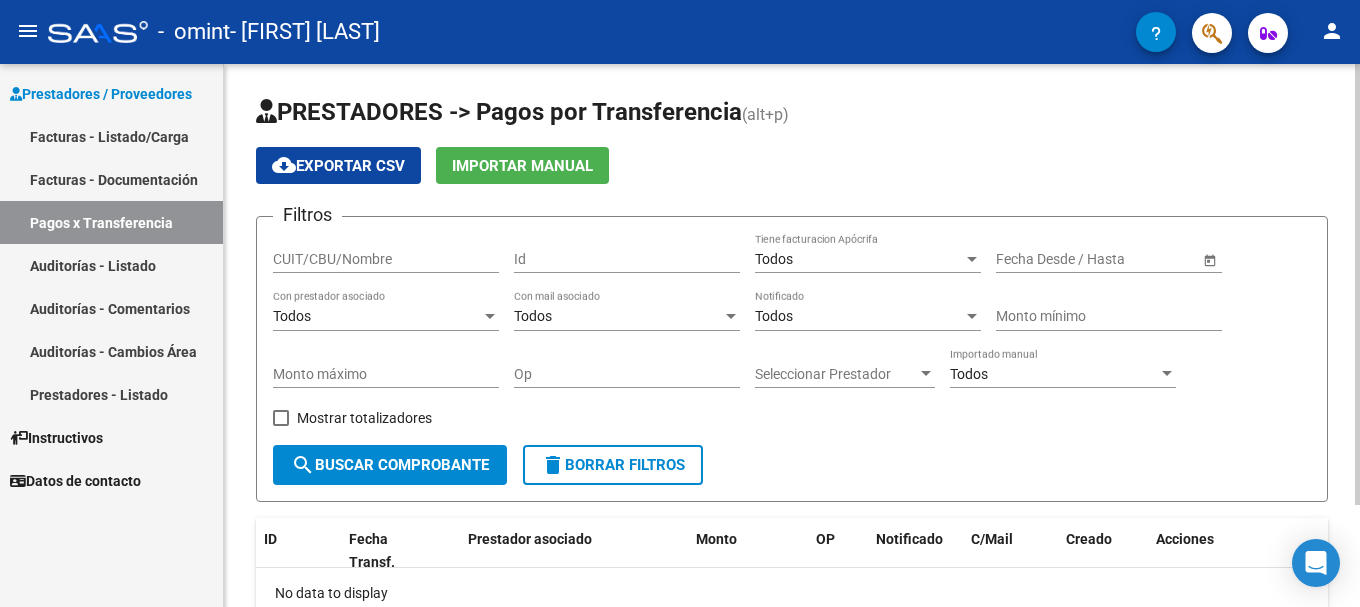 scroll, scrollTop: 126, scrollLeft: 0, axis: vertical 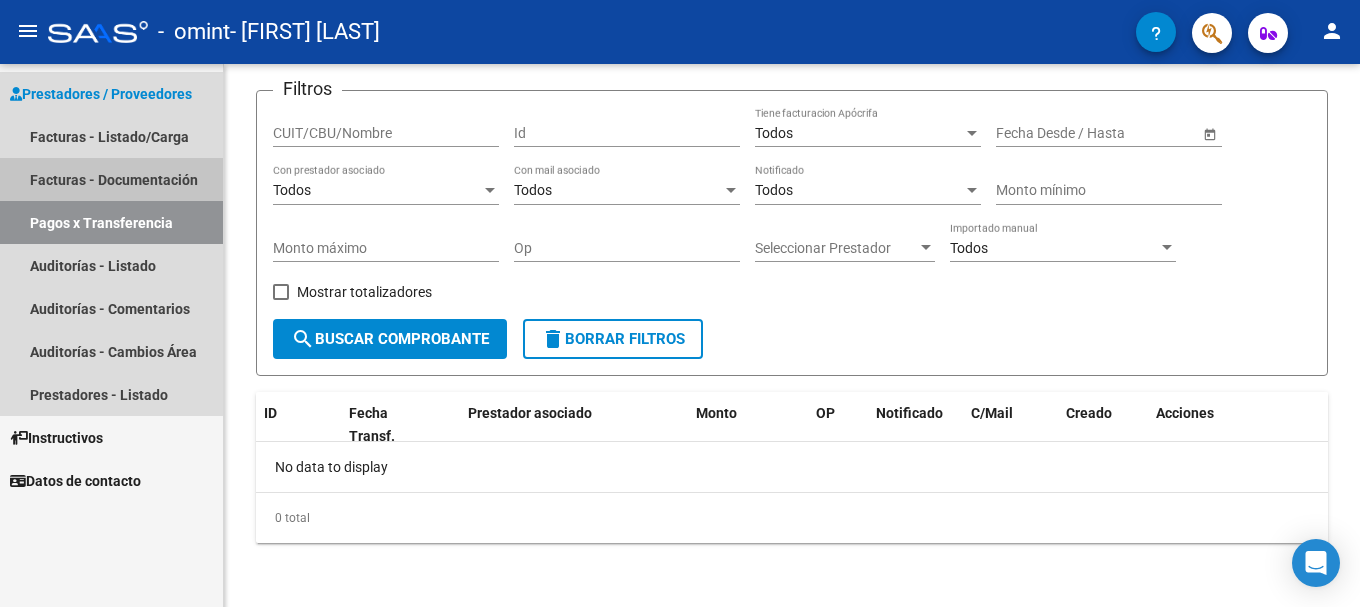 click on "Facturas - Documentación" at bounding box center (111, 179) 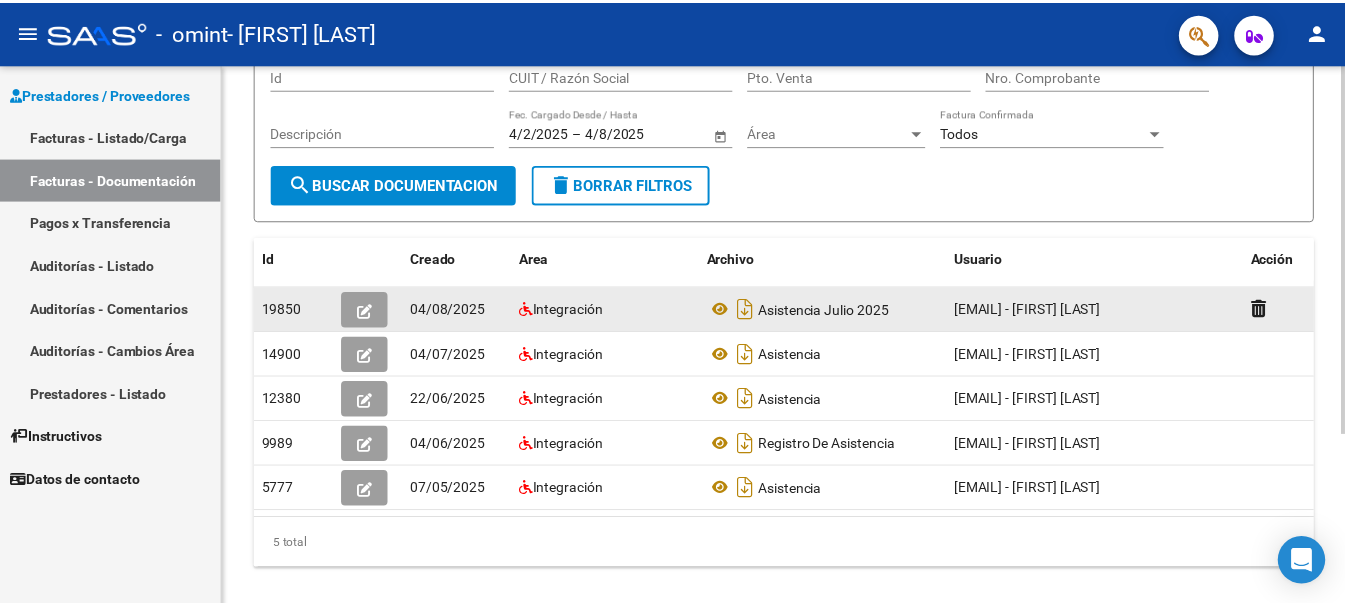 scroll, scrollTop: 250, scrollLeft: 0, axis: vertical 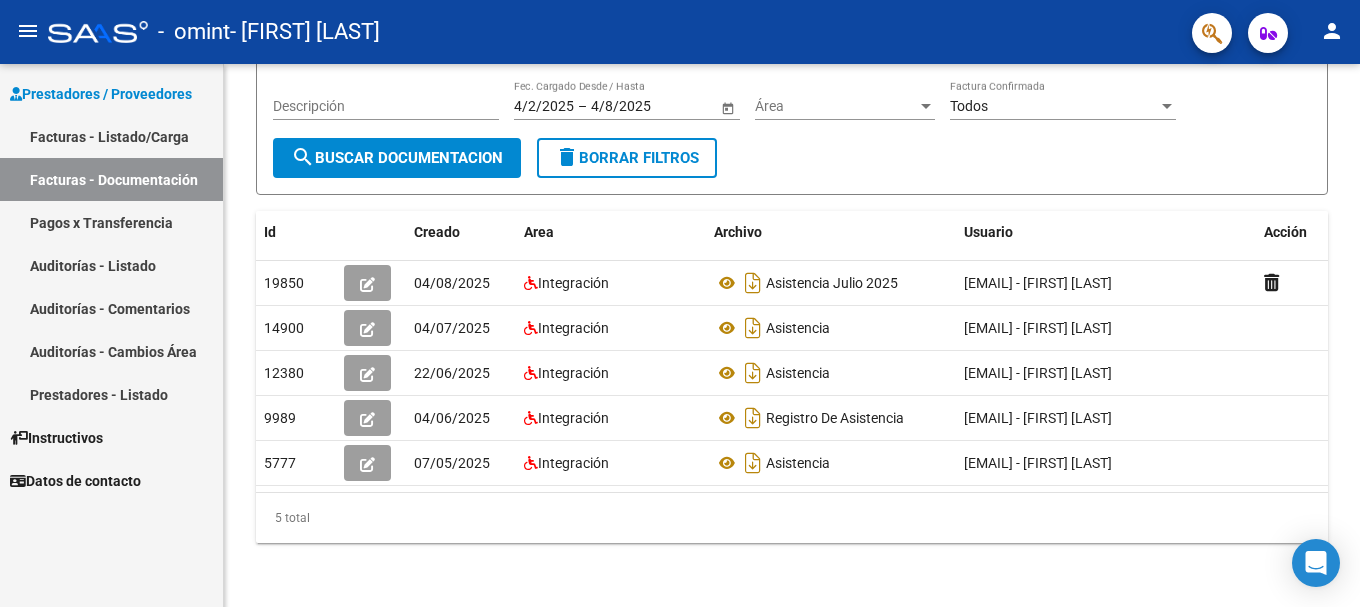 click on "person" 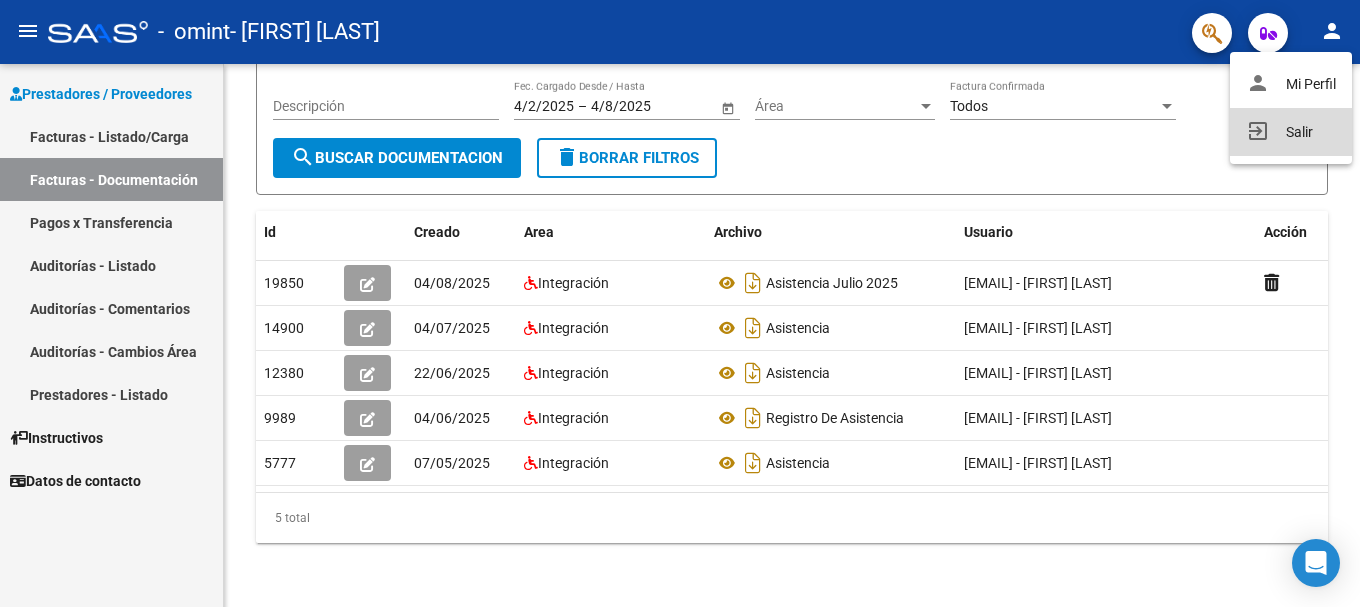 click on "exit_to_app  Salir" at bounding box center (1291, 132) 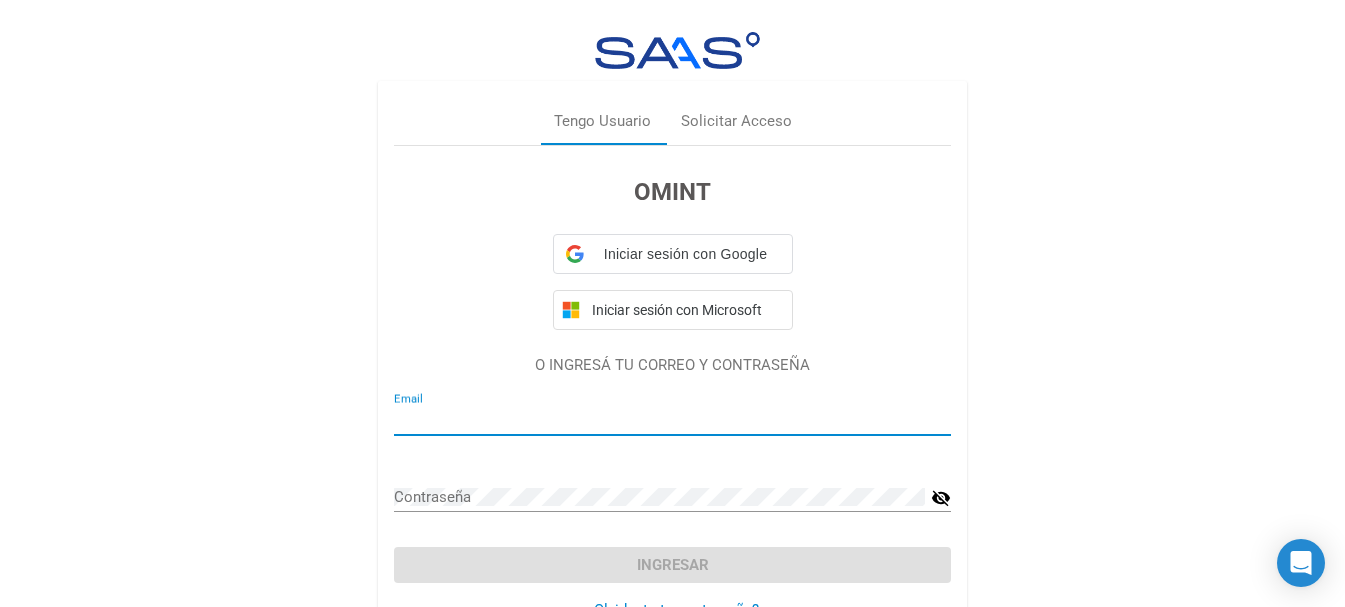 type on "[EMAIL]" 